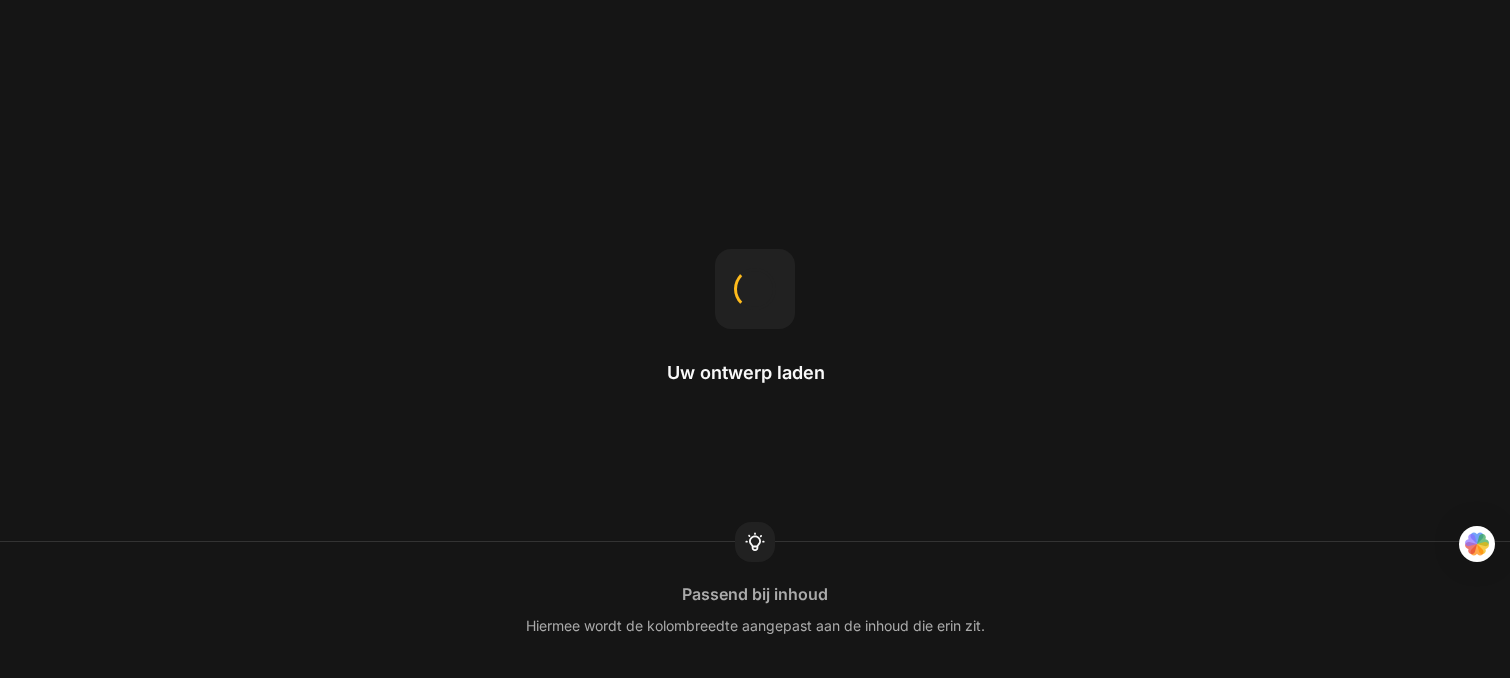 scroll, scrollTop: 0, scrollLeft: 0, axis: both 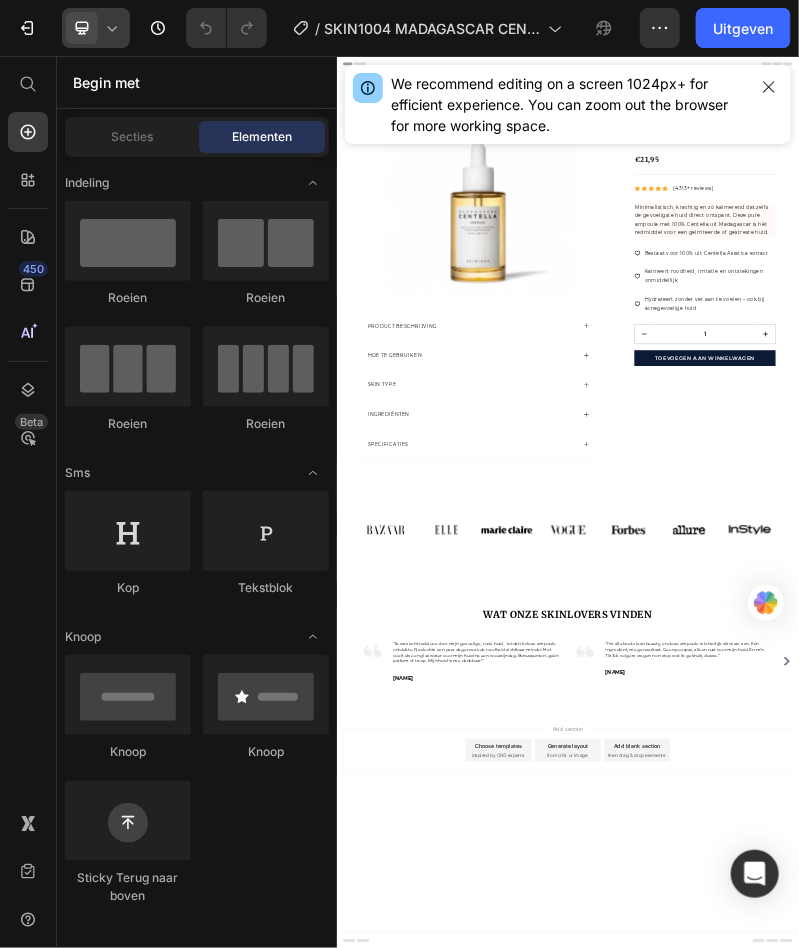 click 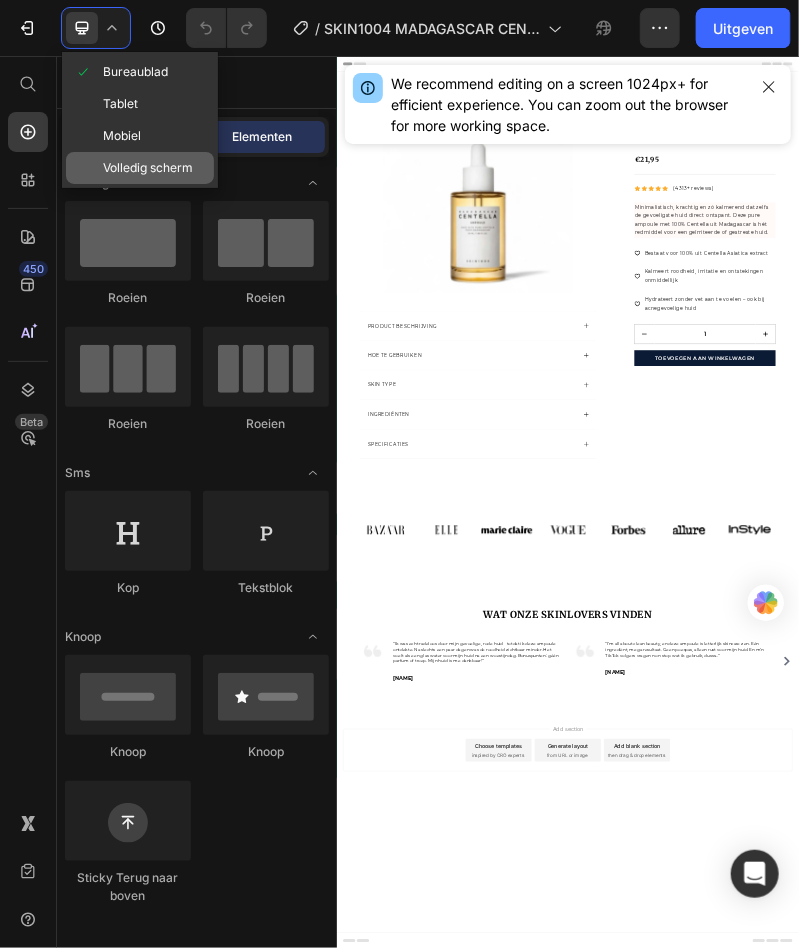 drag, startPoint x: 134, startPoint y: 164, endPoint x: 286, endPoint y: 127, distance: 156.43849 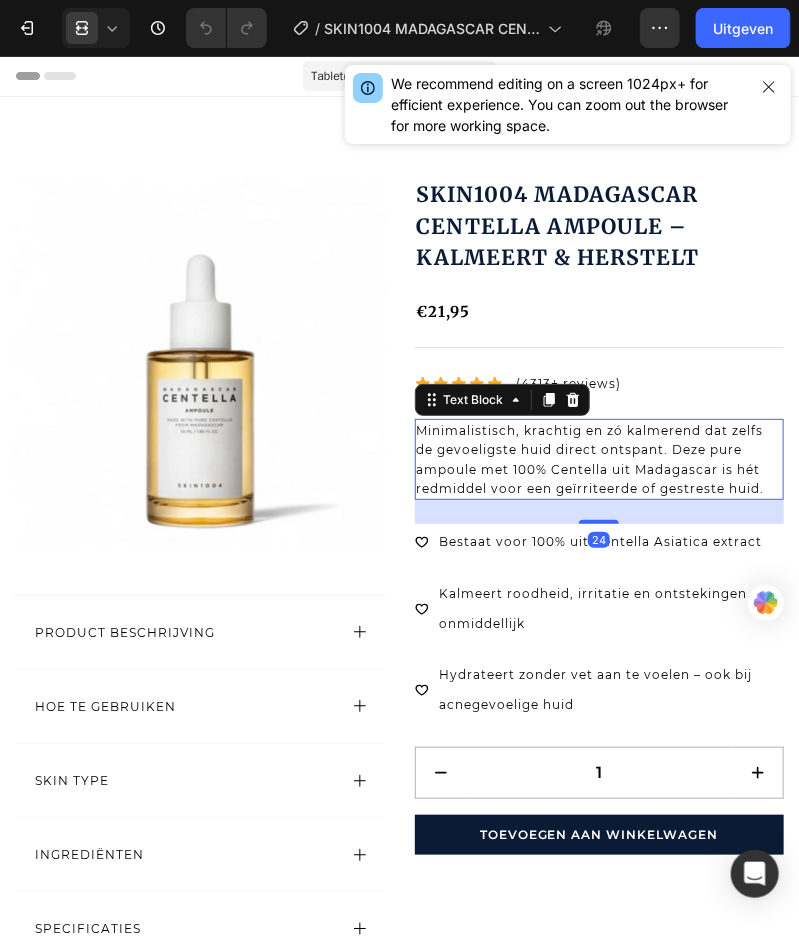 click on "Minimalistisch, krachtig en zó kalmerend dat zelfs de gevoeligste huid direct ontspant. Deze pure ampoule met 100% Centella uit Madagascar is hét redmiddel voor een geïrriteerde of gestreste huid." at bounding box center [591, 458] 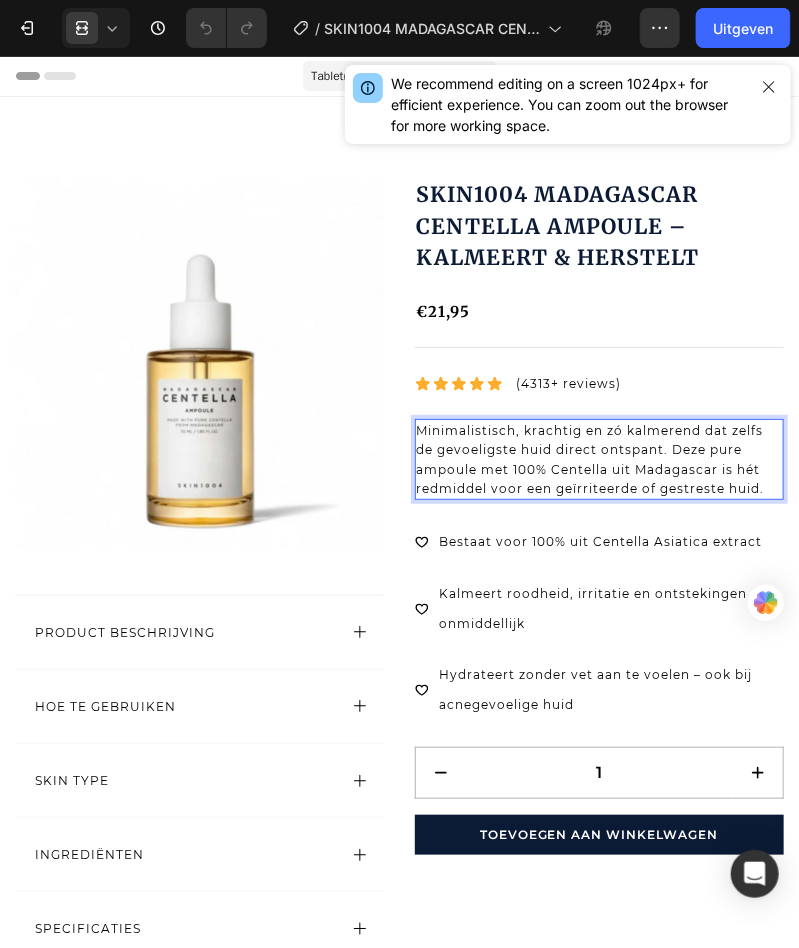 click on "Minimalistisch, krachtig en zó kalmerend dat zelfs de gevoeligste huid direct ontspant. Deze pure ampoule met 100% Centella uit Madagascar is hét redmiddel voor een geïrriteerde of gestreste huid." at bounding box center (591, 458) 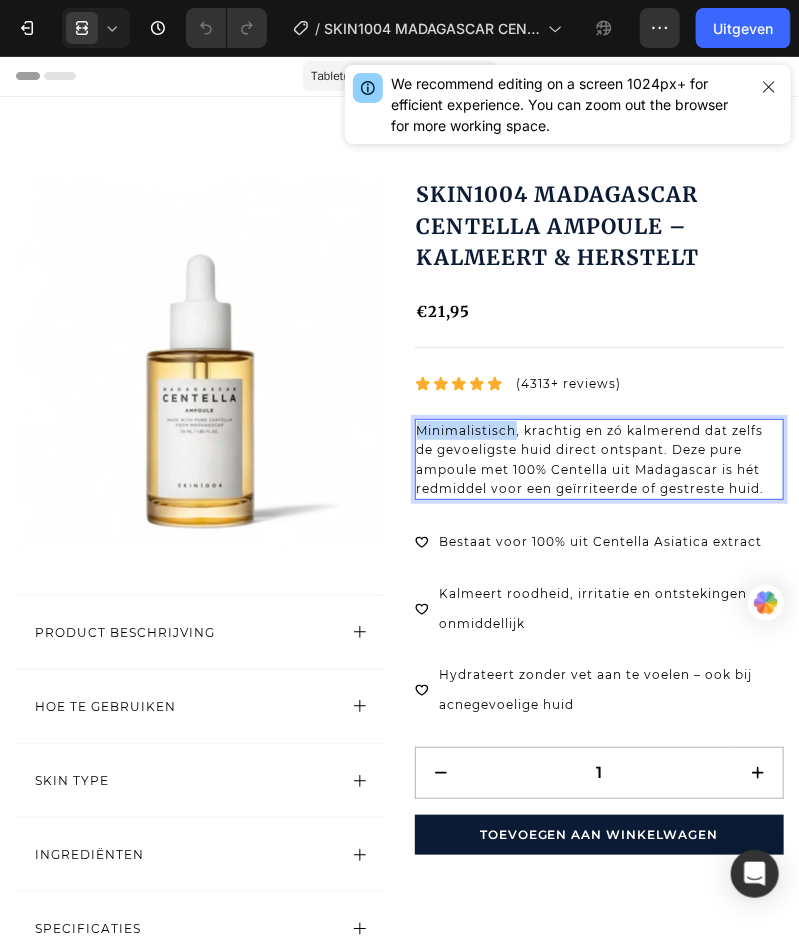 click on "Minimalistisch, krachtig en zó kalmerend dat zelfs de gevoeligste huid direct ontspant. Deze pure ampoule met 100% Centella uit Madagascar is hét redmiddel voor een geïrriteerde of gestreste huid." at bounding box center (591, 458) 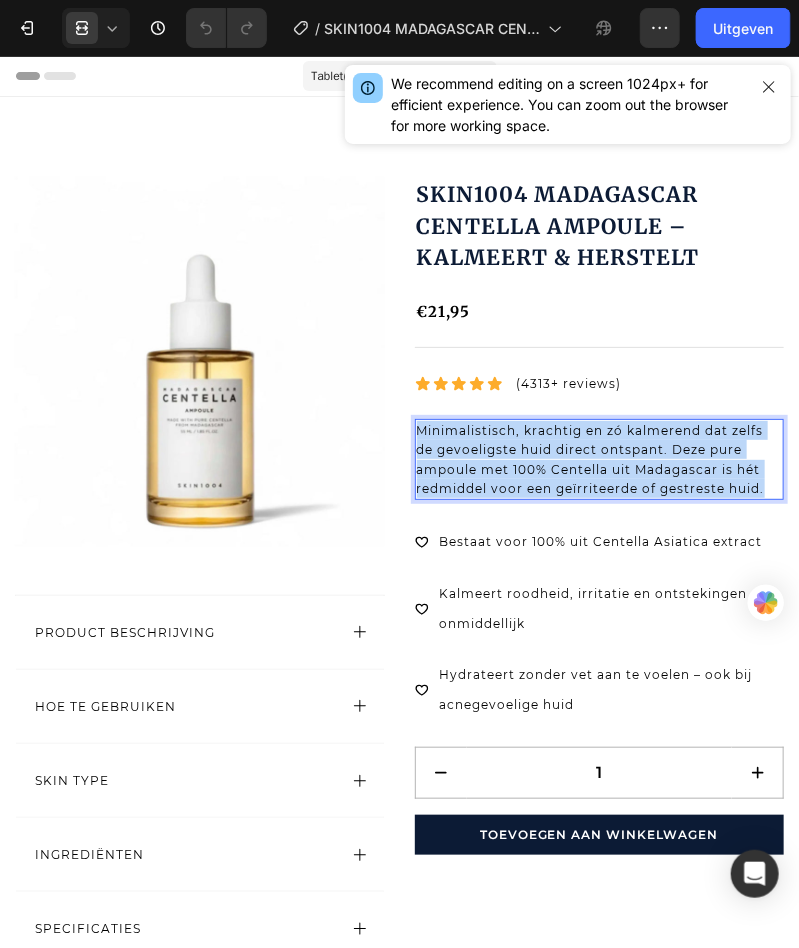 click on "Minimalistisch, krachtig en zó kalmerend dat zelfs de gevoeligste huid direct ontspant. Deze pure ampoule met 100% Centella uit Madagascar is hét redmiddel voor een geïrriteerde of gestreste huid." at bounding box center (591, 458) 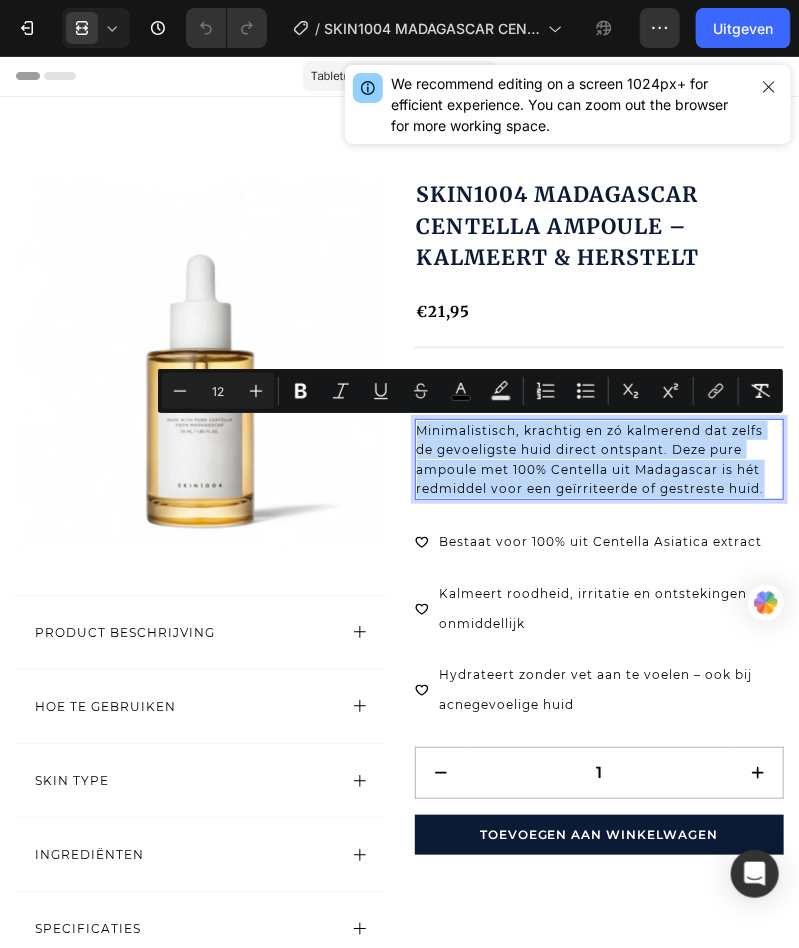 copy on "Minimalistisch, krachtig en zó kalmerend dat zelfs de gevoeligste huid direct ontspant. Deze pure ampoule met 100% Centella uit Madagascar is hét redmiddel voor een geïrriteerde of gestreste huid." 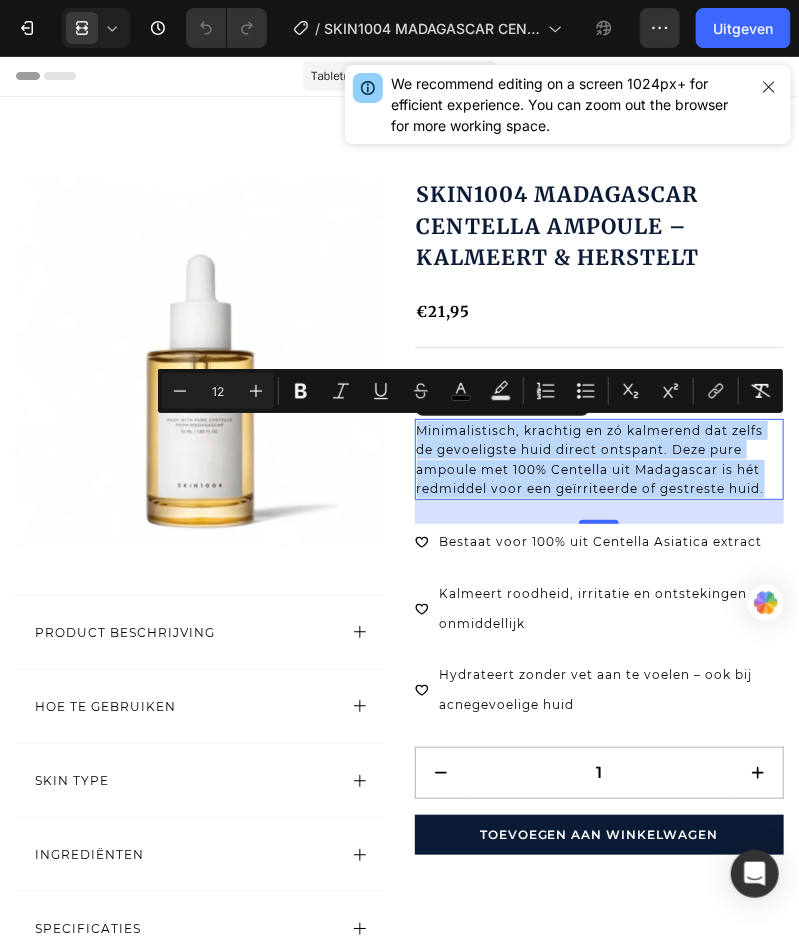 click on "Minimalistisch, krachtig en zó kalmerend dat zelfs de gevoeligste huid direct ontspant. Deze pure ampoule met 100% Centella uit Madagascar is hét redmiddel voor een geïrriteerde of gestreste huid." at bounding box center [591, 458] 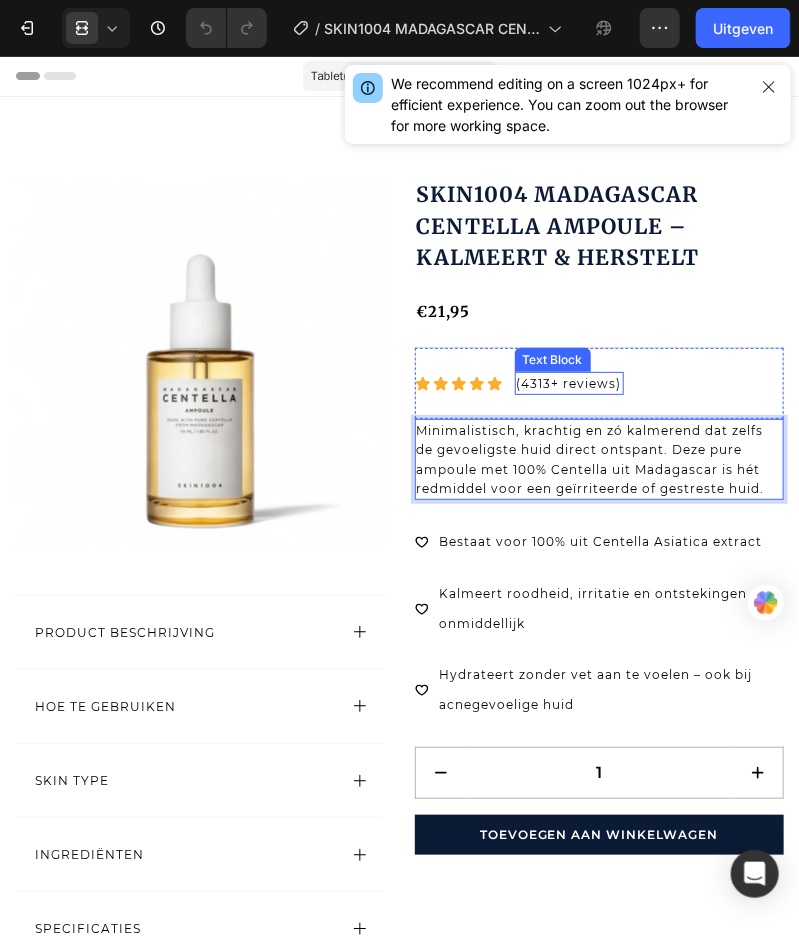 click on "(4313+ reviews)" at bounding box center [569, 382] 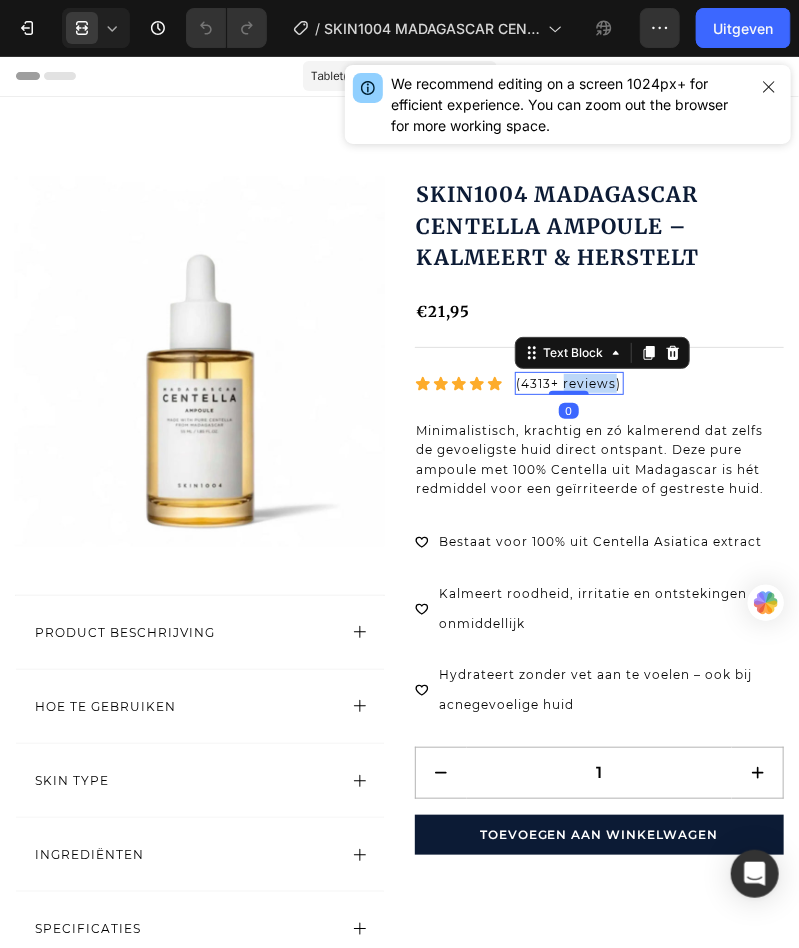 click on "(4313+ reviews)" at bounding box center (569, 382) 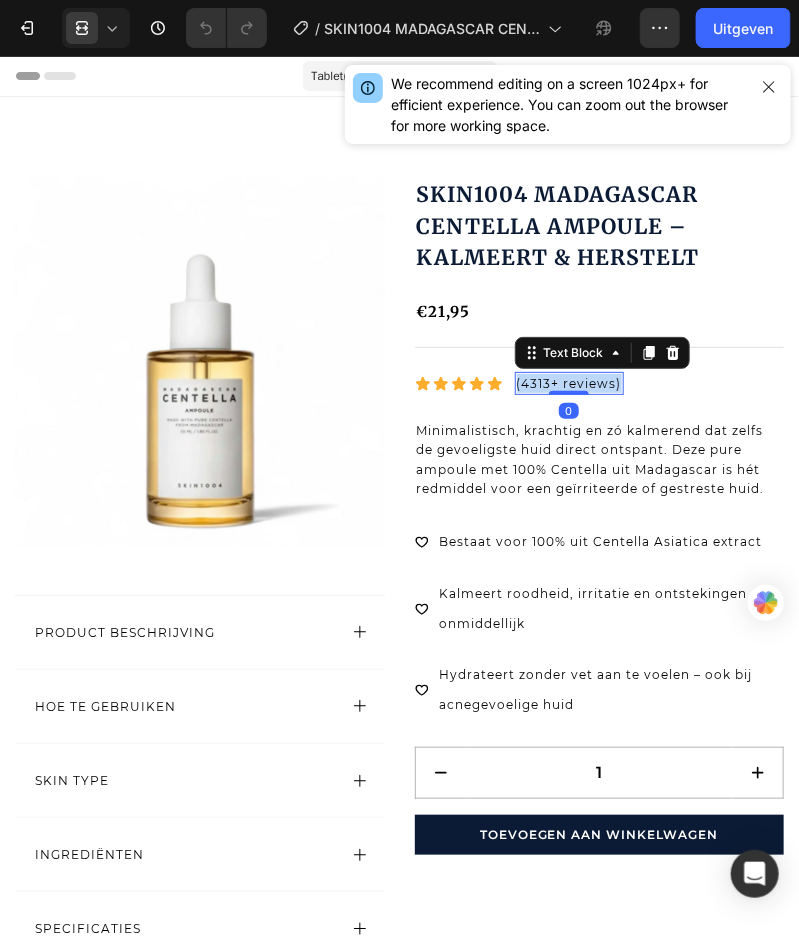 click on "(4313+ reviews)" at bounding box center [569, 382] 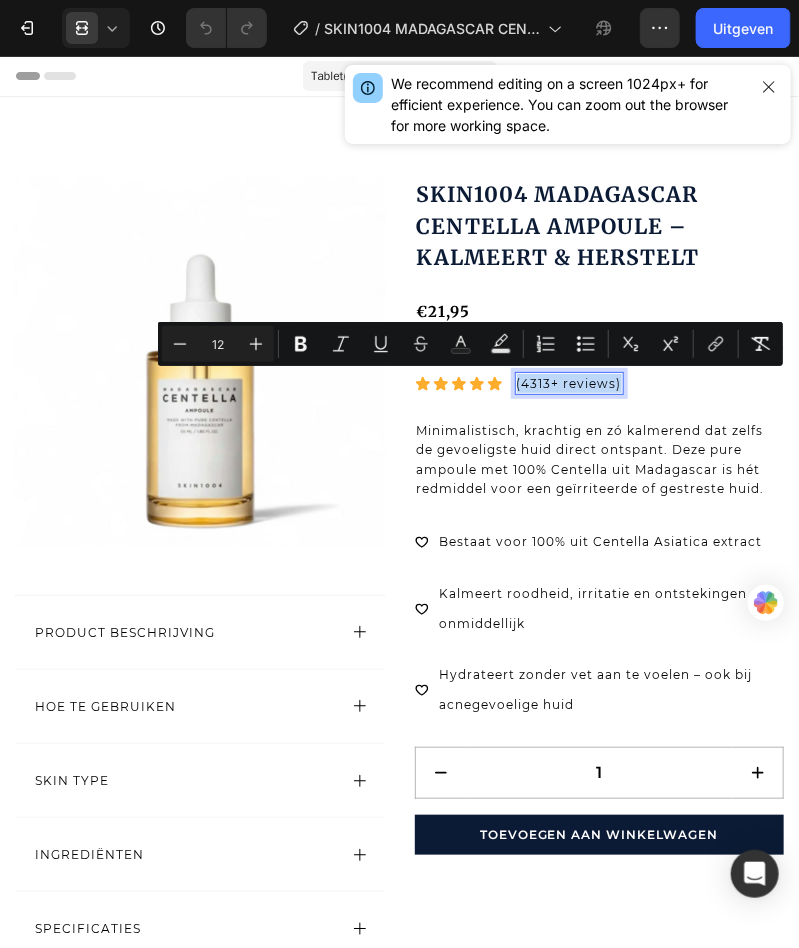 copy on "(4313+ reviews)" 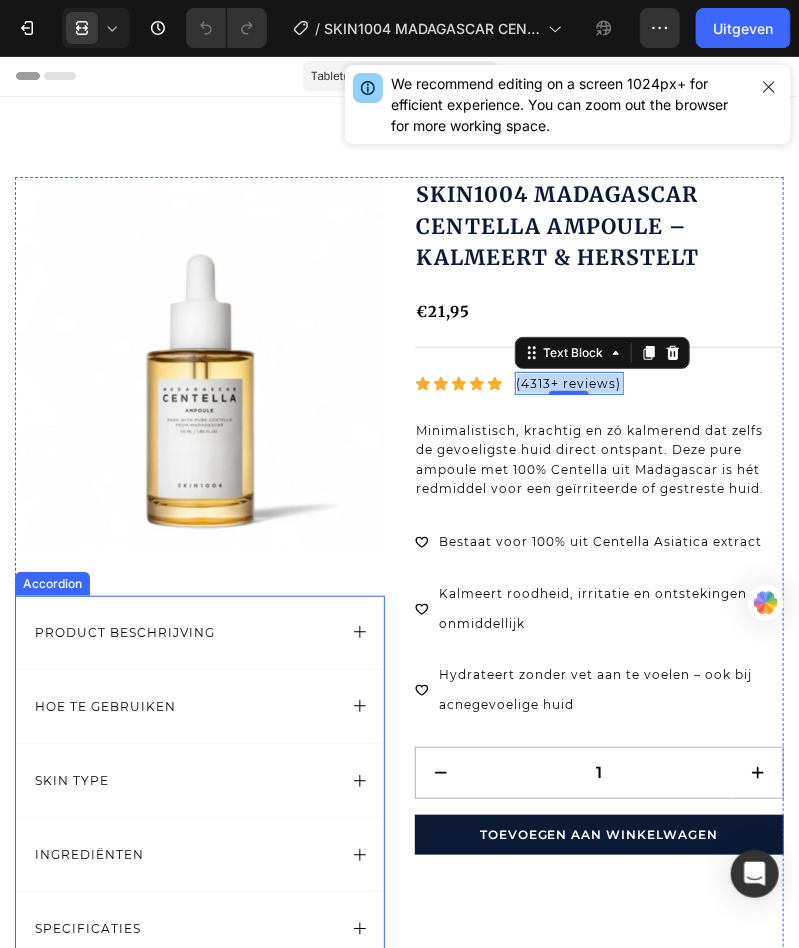 click 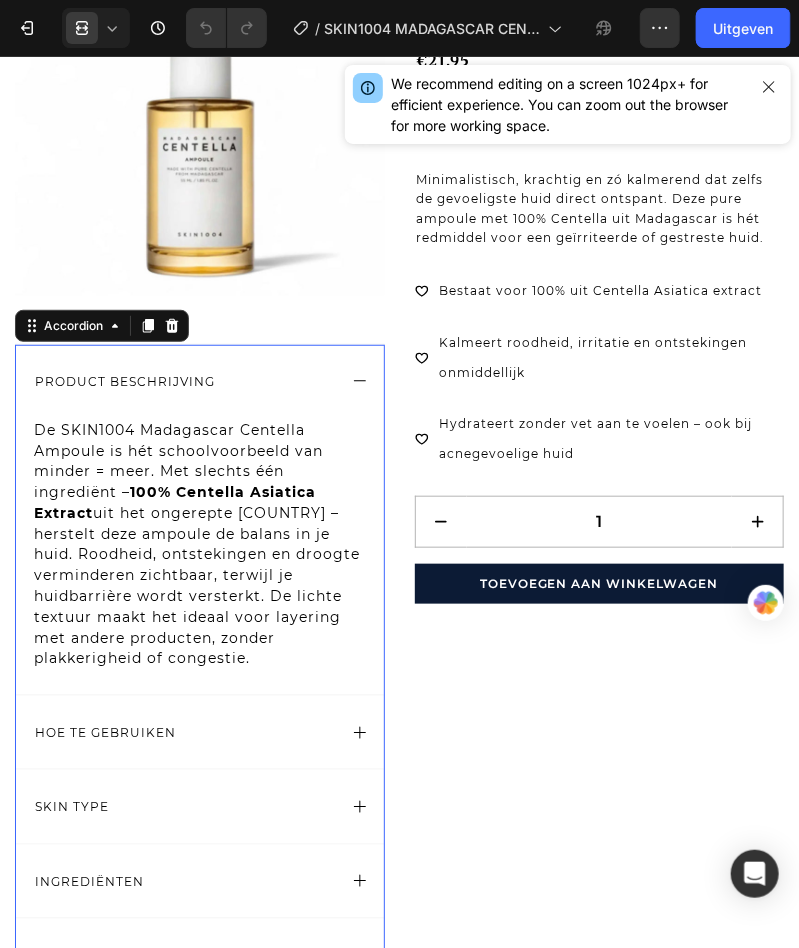 scroll, scrollTop: 249, scrollLeft: 0, axis: vertical 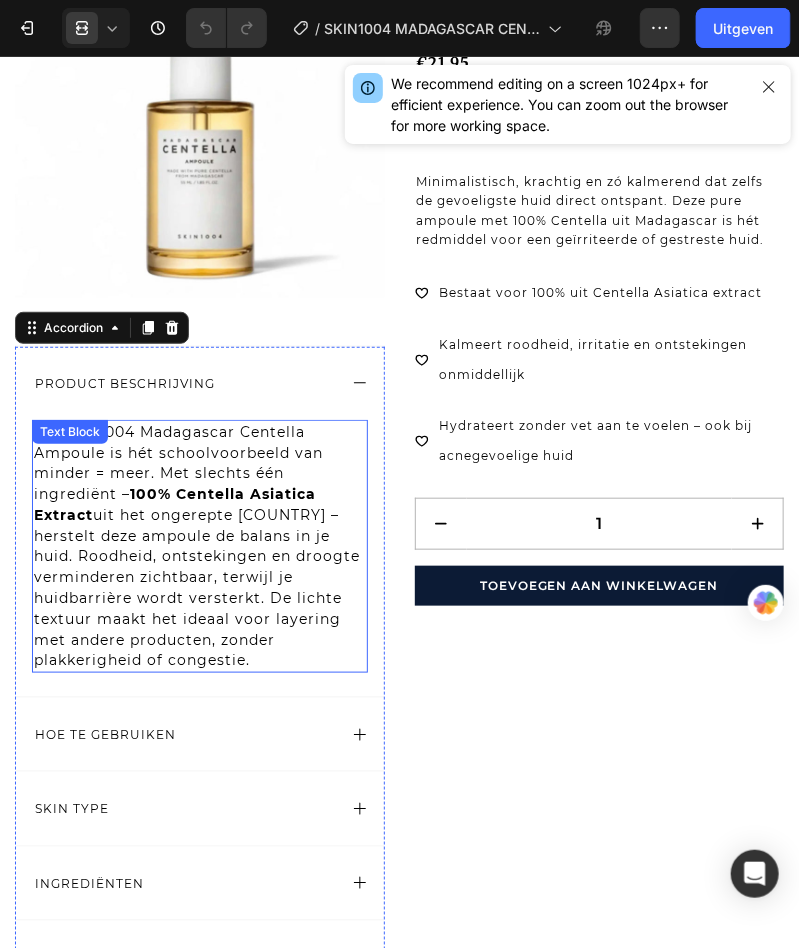 drag, startPoint x: 234, startPoint y: 645, endPoint x: 224, endPoint y: 584, distance: 61.81424 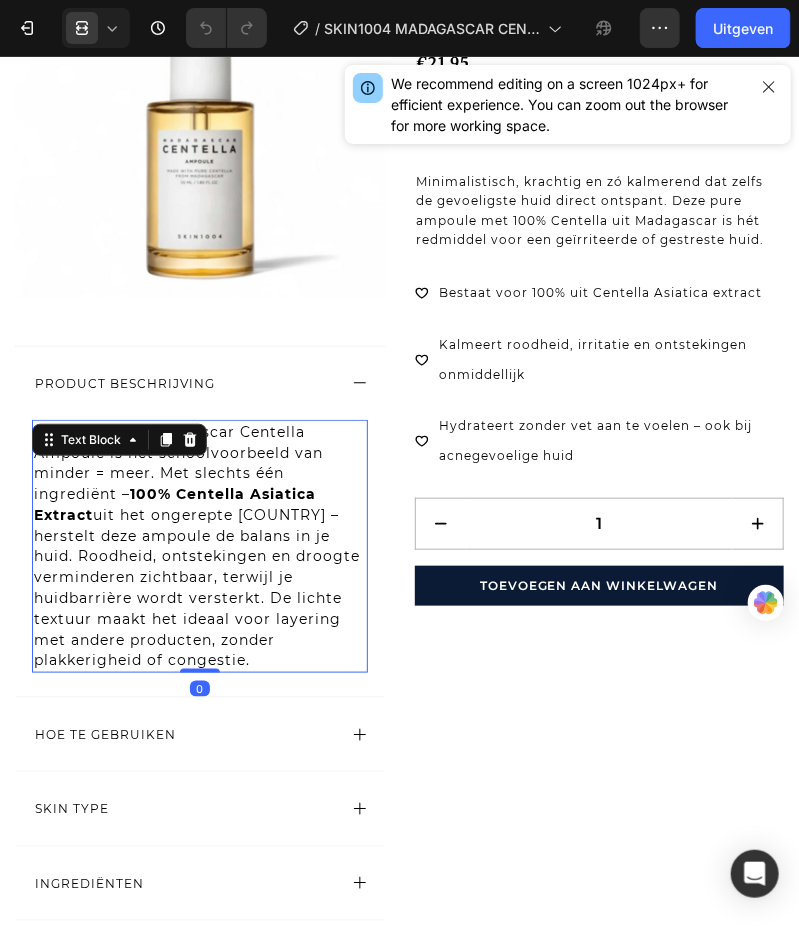 click on "De SKIN1004 Madagascar Centella Ampoule is hét schoolvoorbeeld van minder = meer. Met slechts één ingrediënt –  100% Centella Asiatica Extract  uit het ongerepte [COUNTRY] – herstelt deze ampoule de balans in je huid. Roodheid, ontstekingen en droogte verminderen zichtbaar, terwijl je huidbarrière wordt versterkt. De lichte textuur maakt het ideaal voor layering met andere producten, zonder plakkerigheid of congestie." at bounding box center [200, 546] 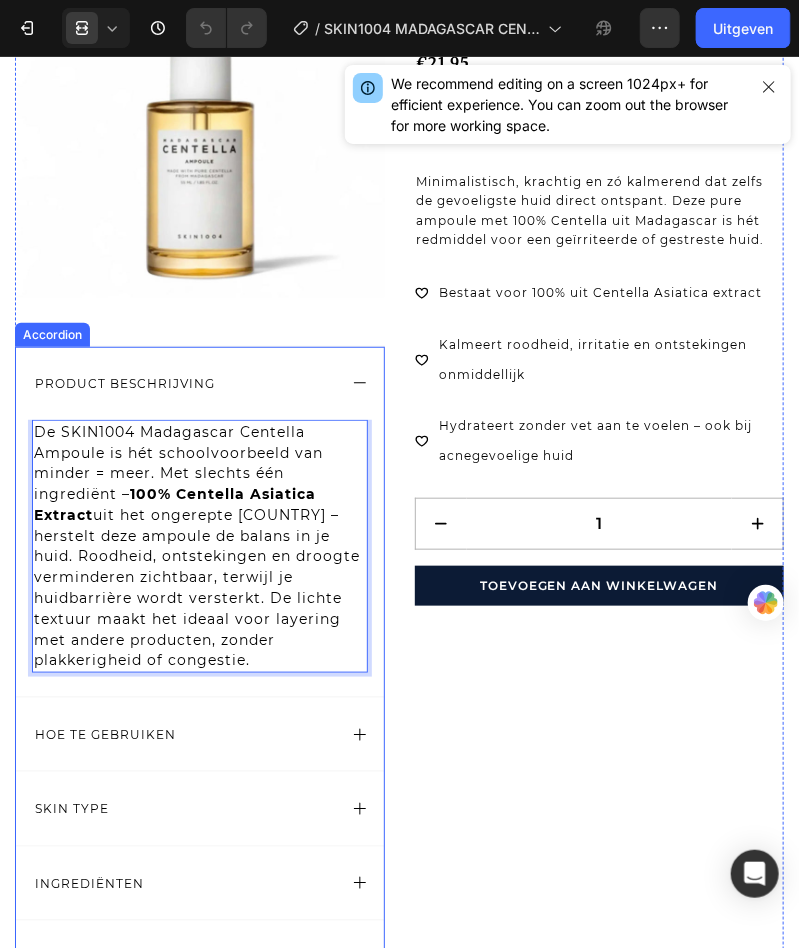 drag, startPoint x: 263, startPoint y: 661, endPoint x: 23, endPoint y: 420, distance: 340.1191 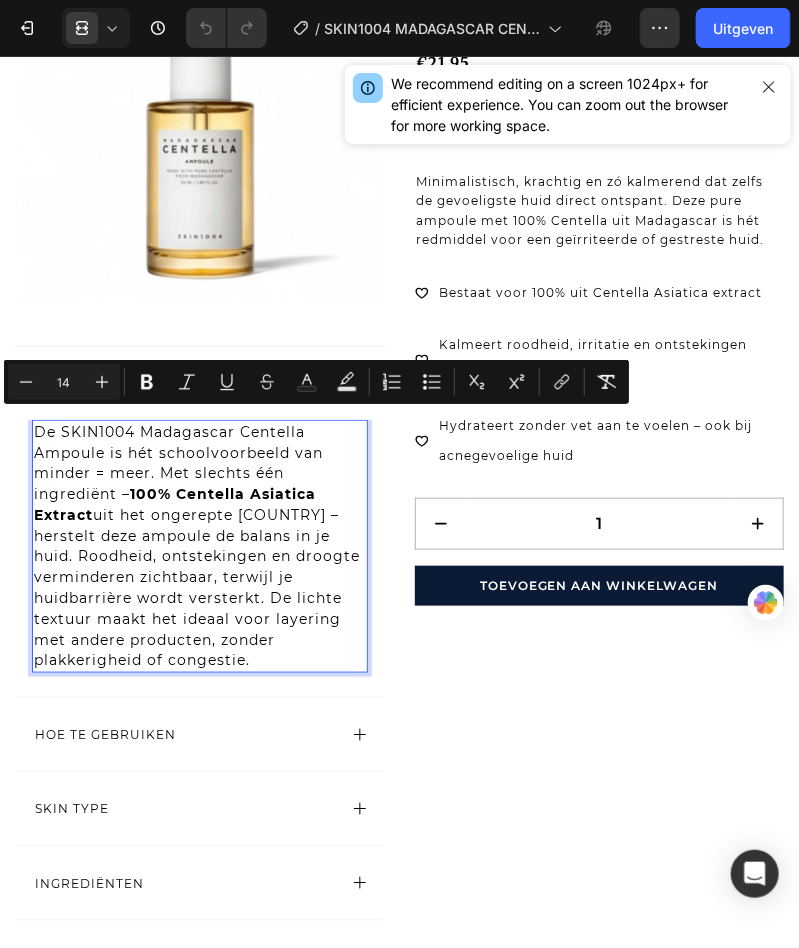 copy on "De SKIN1004 Madagascar Centella Ampoule is hét schoolvoorbeeld van minder = meer. Met slechts één ingrediënt –  100% Centella Asiatica Extract  uit het ongerepte [COUNTRY] – herstelt deze ampoule de balans in je huid. Roodheid, ontstekingen en droogte verminderen zichtbaar, terwijl je huidbarrière wordt versterkt. De lichte textuur maakt het ideaal voor layering met andere producten, zonder plakkerigheid of congestie." 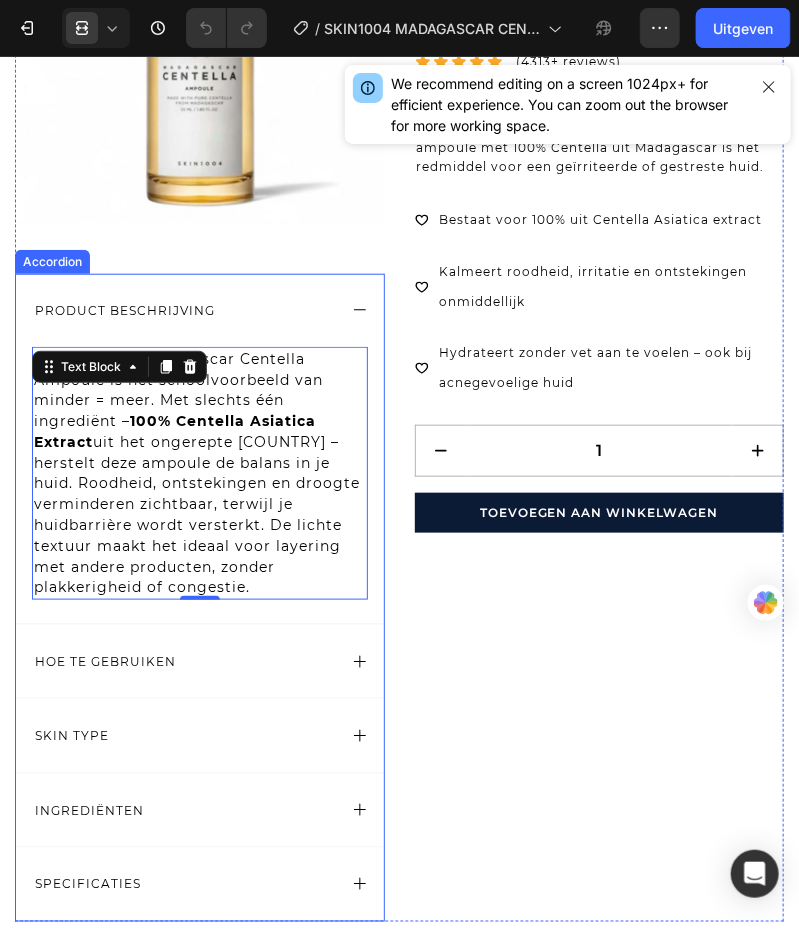 scroll, scrollTop: 374, scrollLeft: 0, axis: vertical 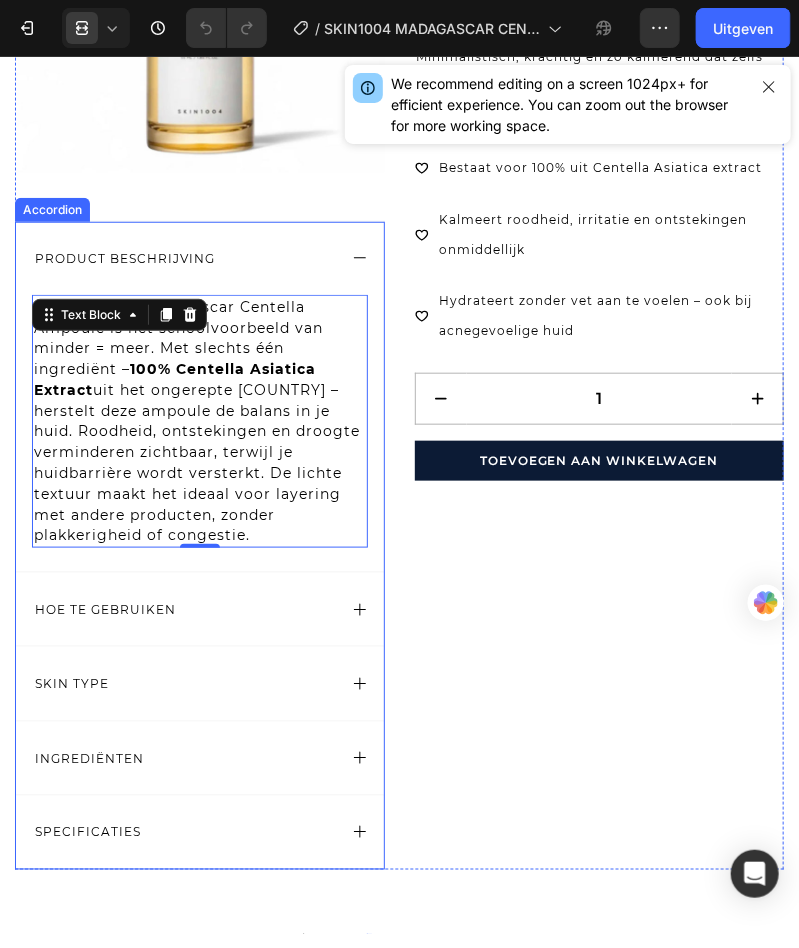 drag, startPoint x: 349, startPoint y: 757, endPoint x: 258, endPoint y: 734, distance: 93.8616 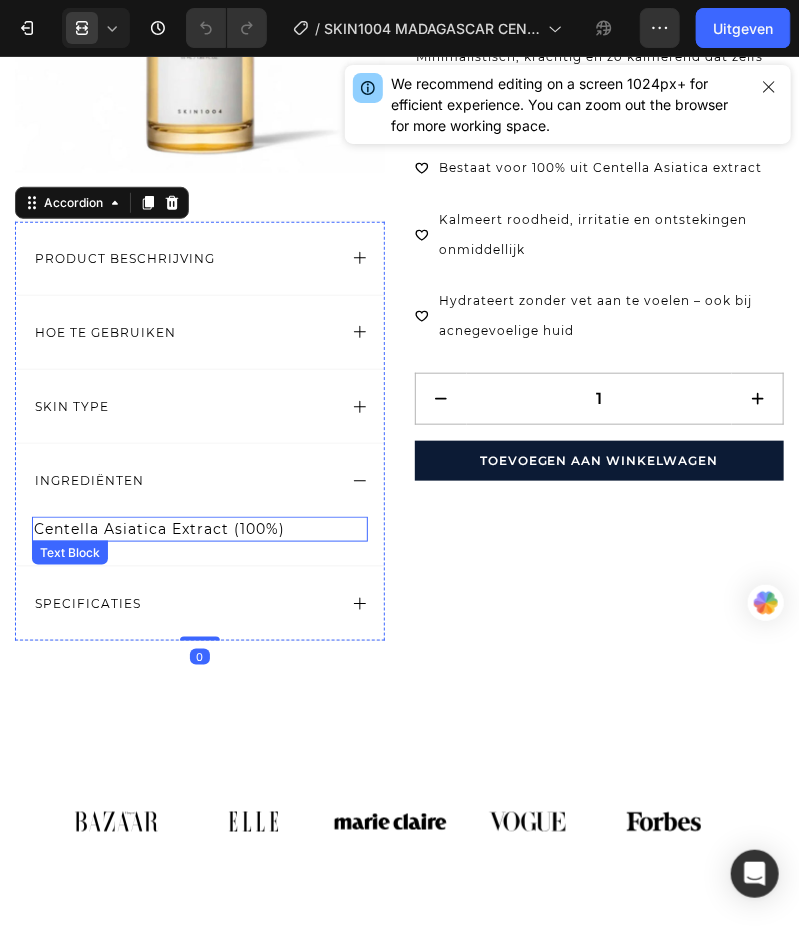 click on "Centella Asiatica Extract (100%)" at bounding box center [159, 528] 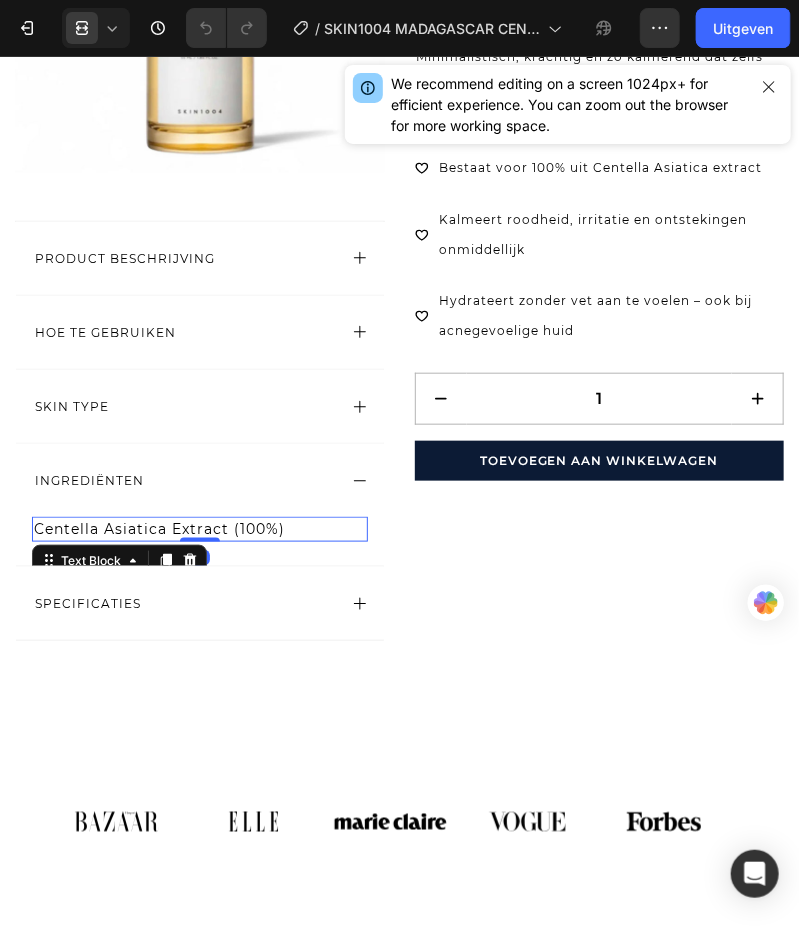 click on "Centella Asiatica Extract (100%)" at bounding box center [159, 528] 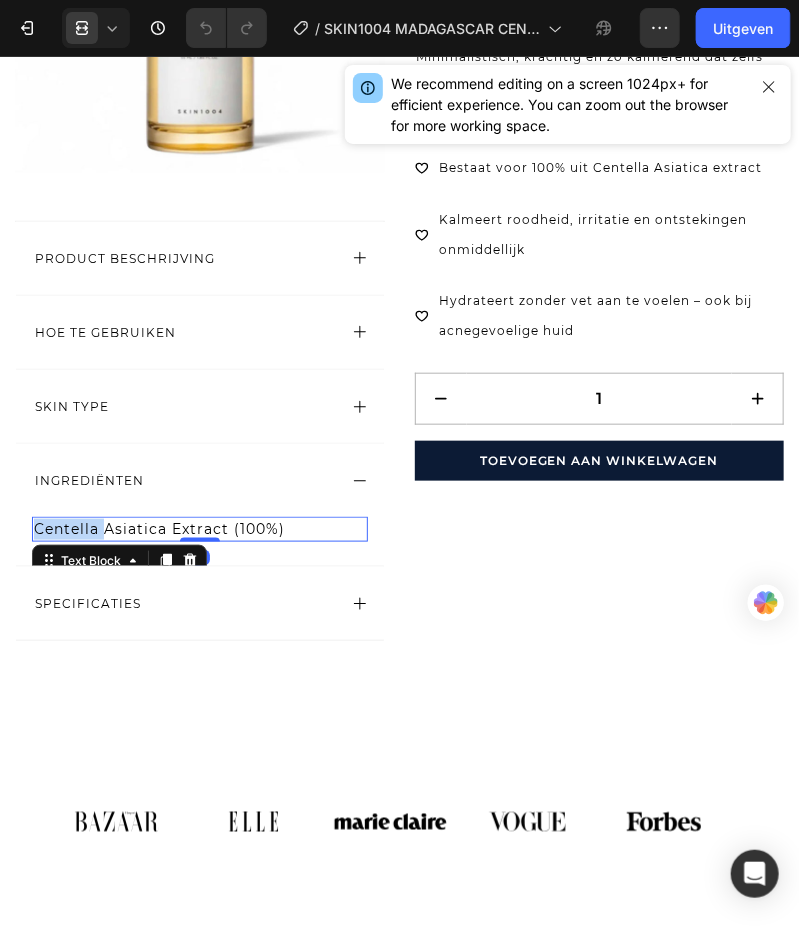click on "Centella Asiatica Extract (100%)" at bounding box center (159, 528) 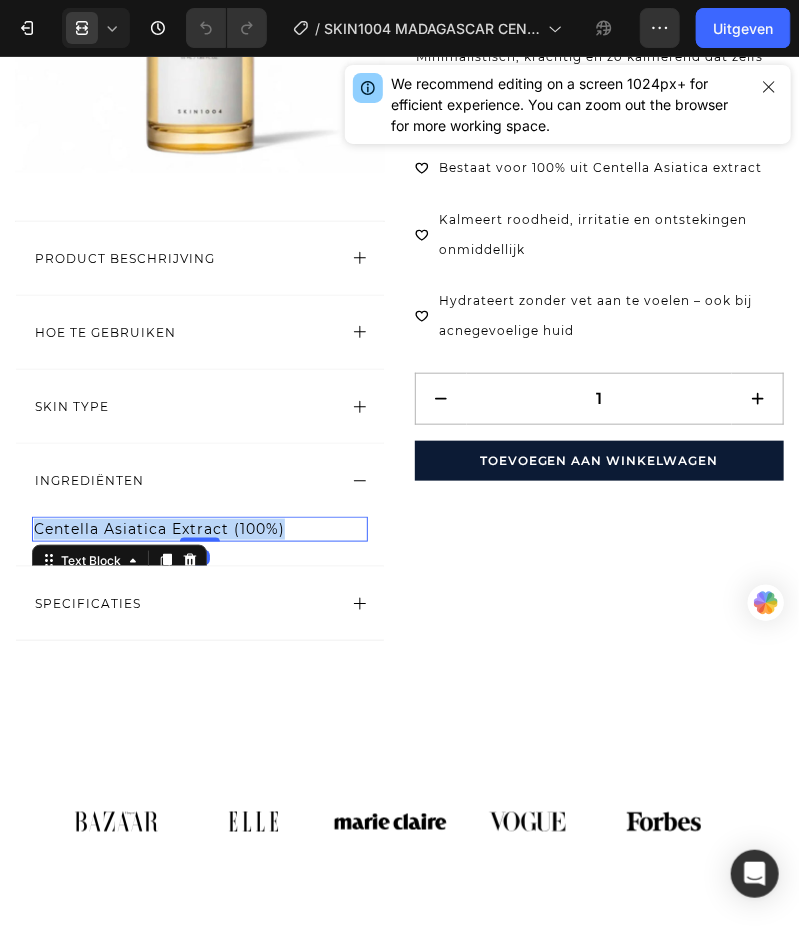 click on "Centella Asiatica Extract (100%)" at bounding box center (159, 528) 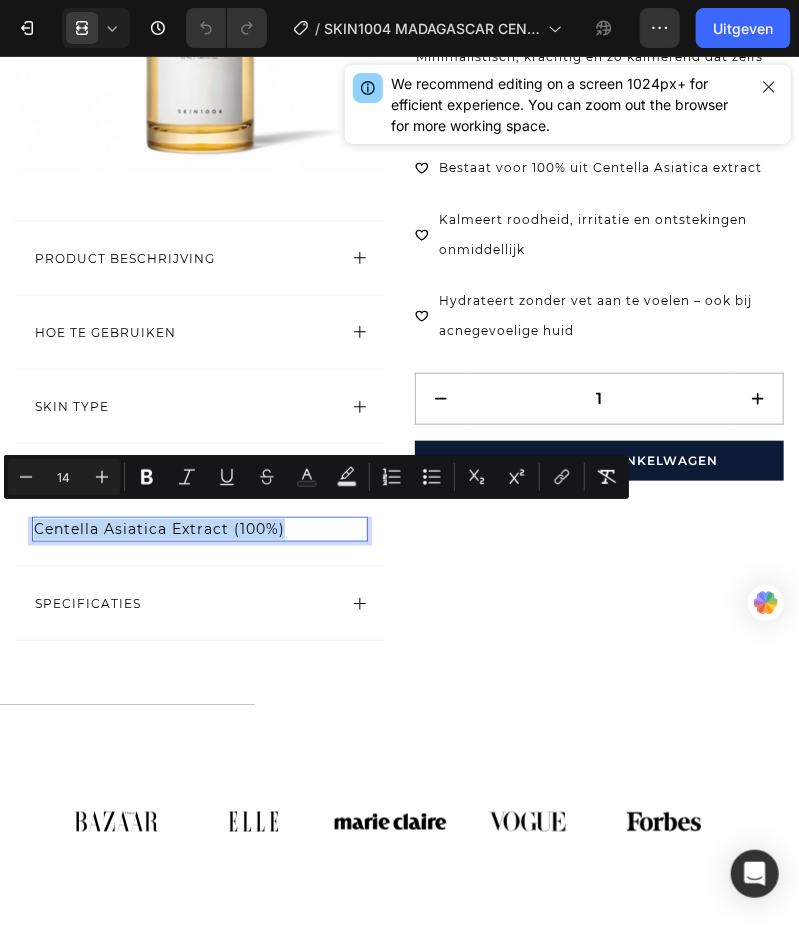 copy on "Centella Asiatica Extract (100%)" 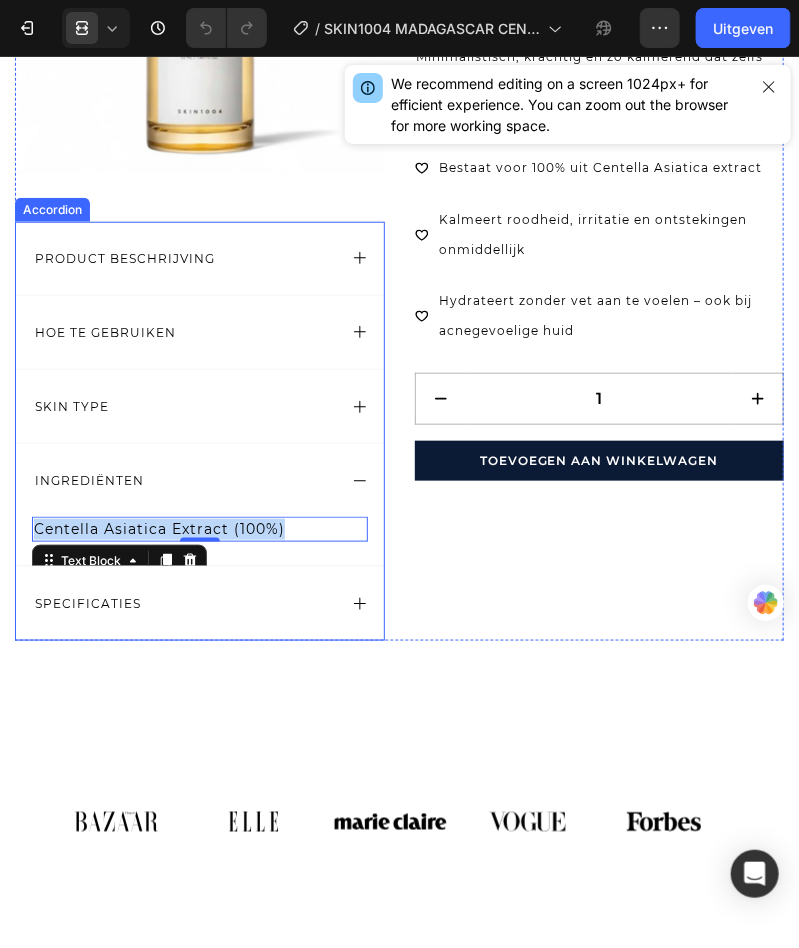click 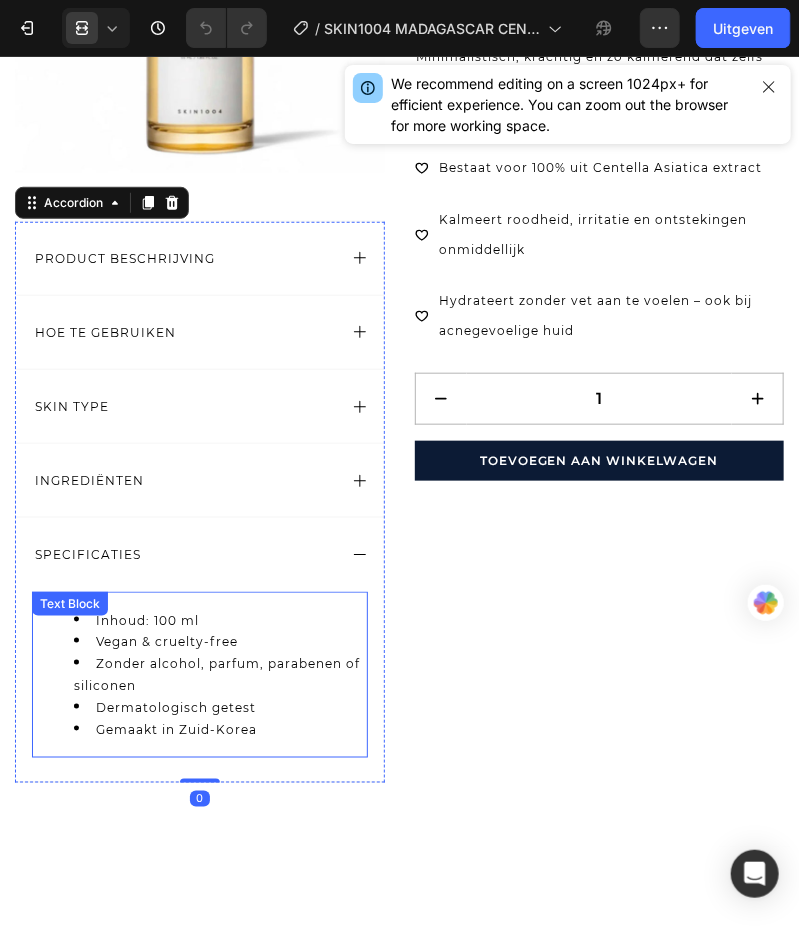 click on "Gemaakt in Zuid-Korea" at bounding box center (220, 729) 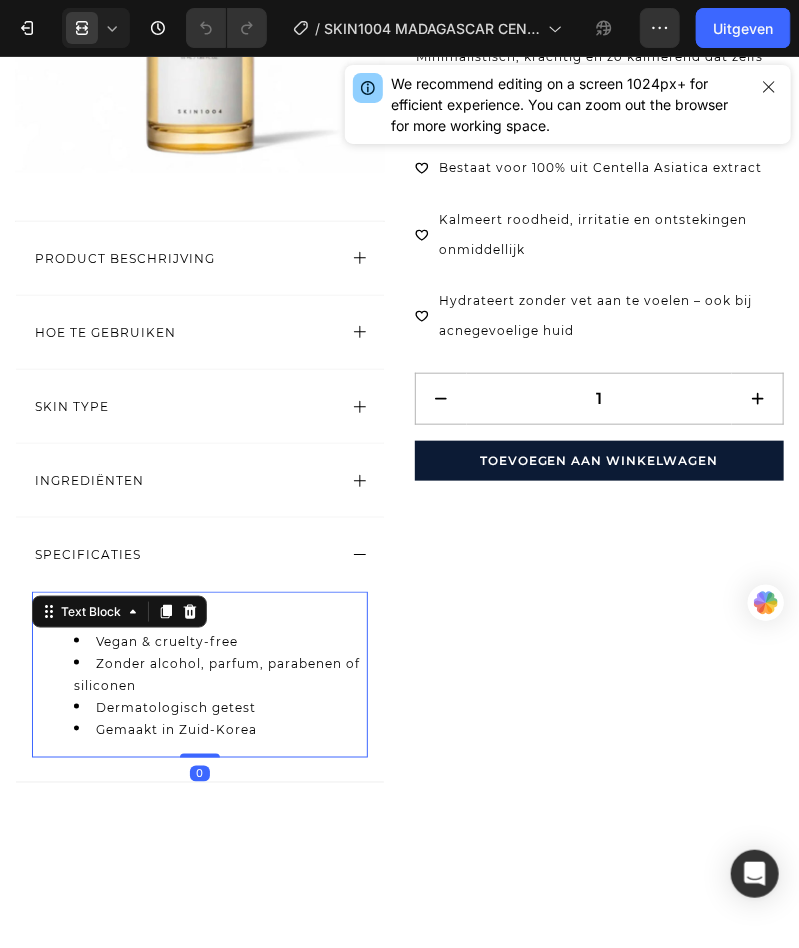 click on "Gemaakt in Zuid-Korea" at bounding box center [220, 729] 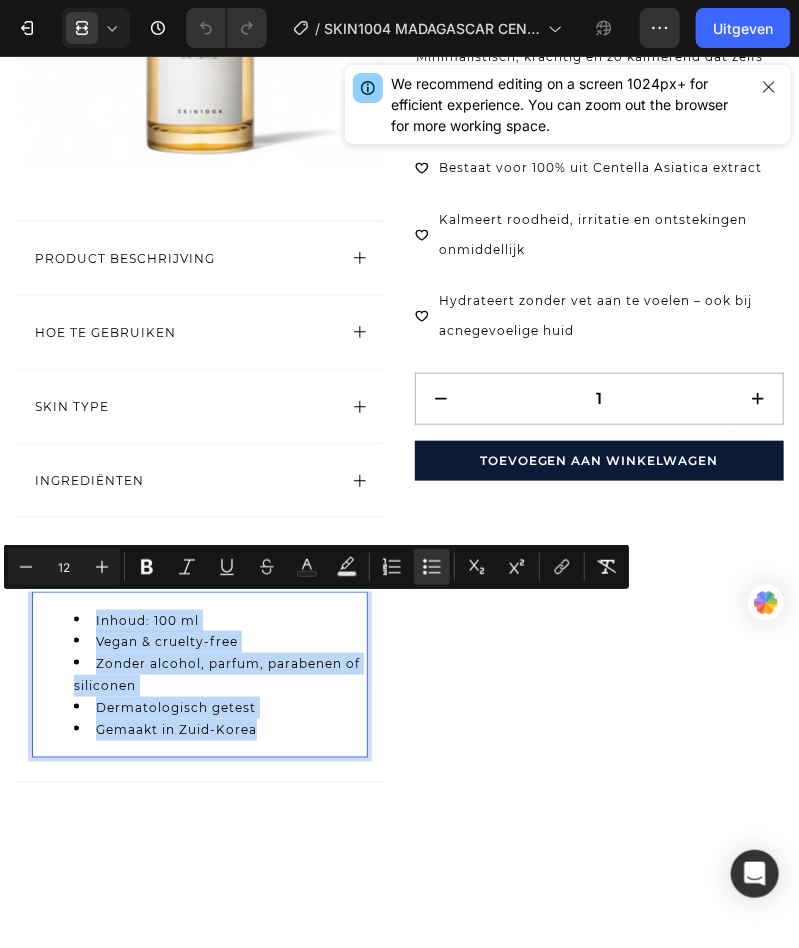drag, startPoint x: 271, startPoint y: 717, endPoint x: 92, endPoint y: 604, distance: 211.68373 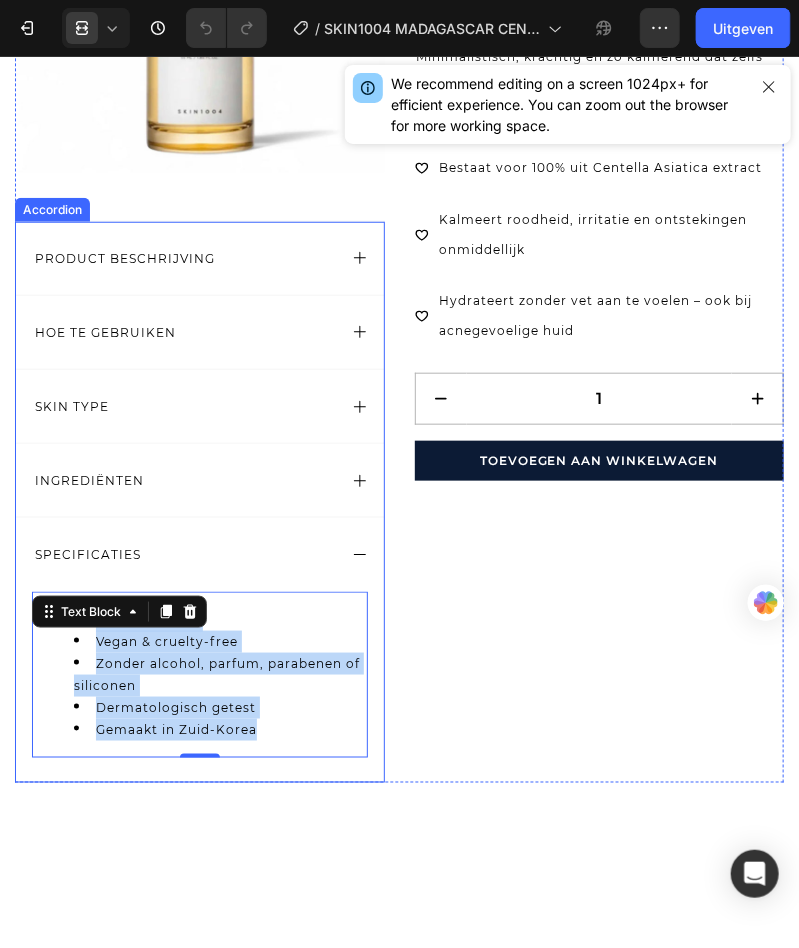 drag, startPoint x: 335, startPoint y: 319, endPoint x: 118, endPoint y: 328, distance: 217.18655 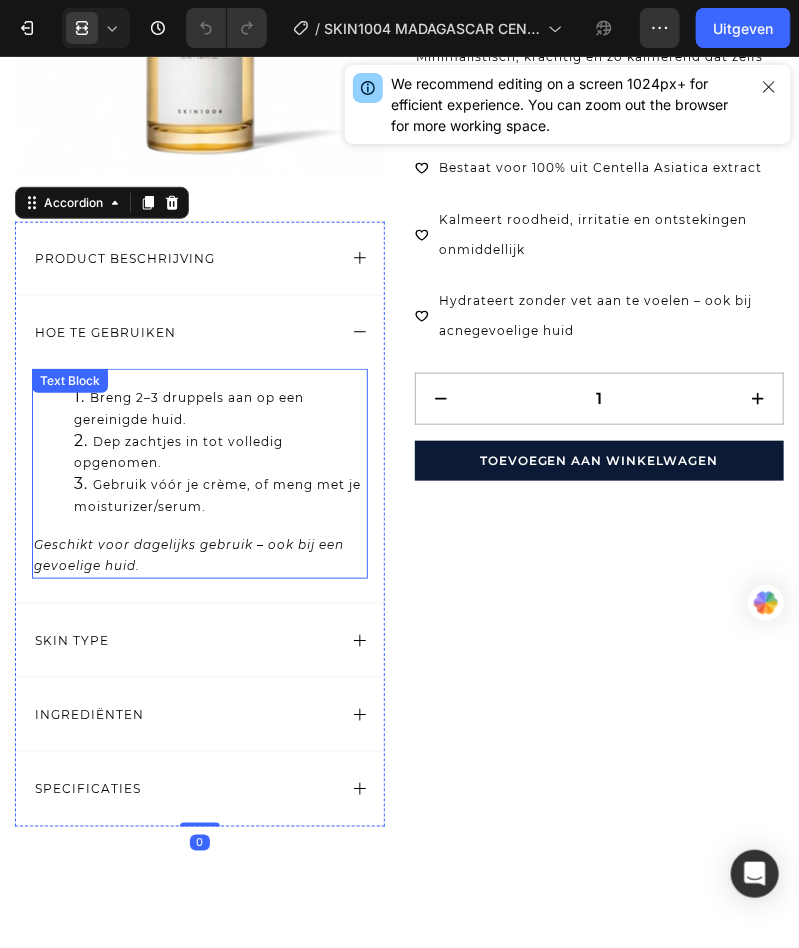 click on "Breng 2–3 druppels aan op een gereinigde huid." at bounding box center (220, 408) 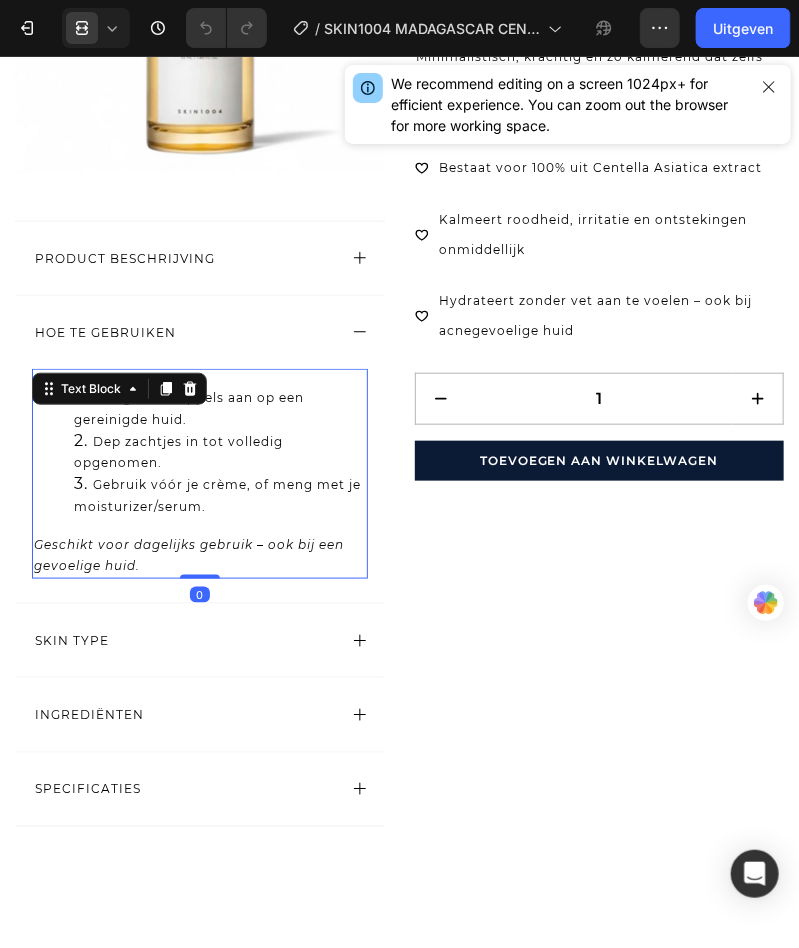 click on "Geschikt voor dagelijks gebruik – ook bij een gevoelige huid." at bounding box center [189, 554] 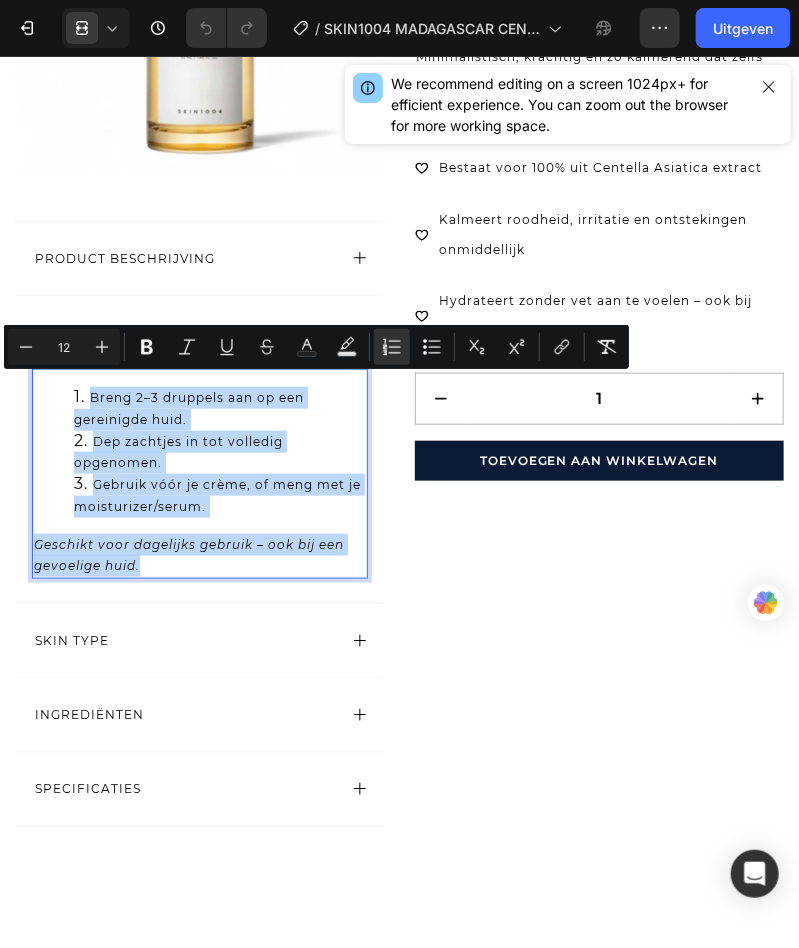 drag, startPoint x: 200, startPoint y: 552, endPoint x: 65, endPoint y: 371, distance: 225.8008 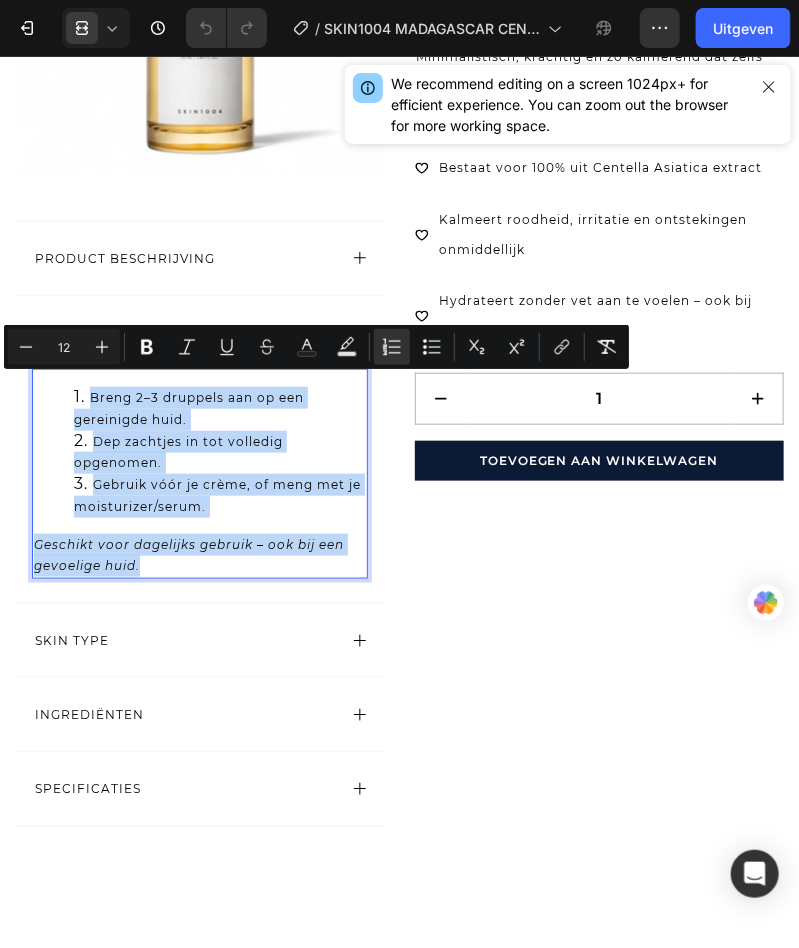 copy on "Breng 2–3 druppels aan op een gereinigde huid. Dep zachtjes in tot volledig opgenomen. Gebruik vóór je crème, of meng met je moisturizer/serum. Geschikt voor dagelijks gebruik – ook bij een gevoelige huid." 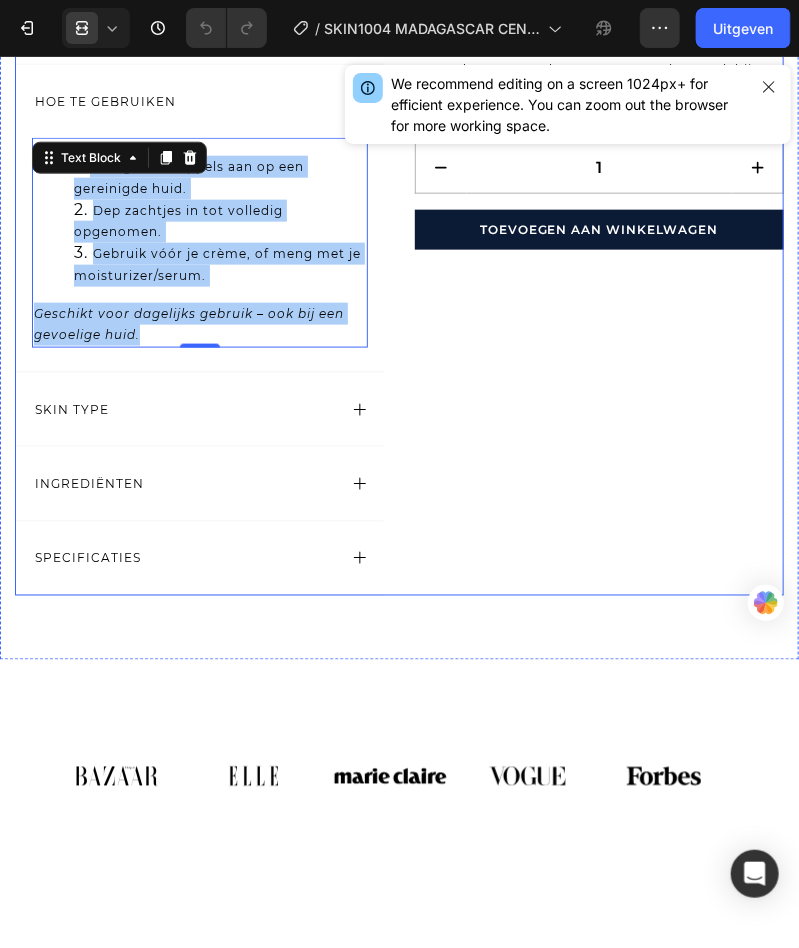 scroll, scrollTop: 624, scrollLeft: 0, axis: vertical 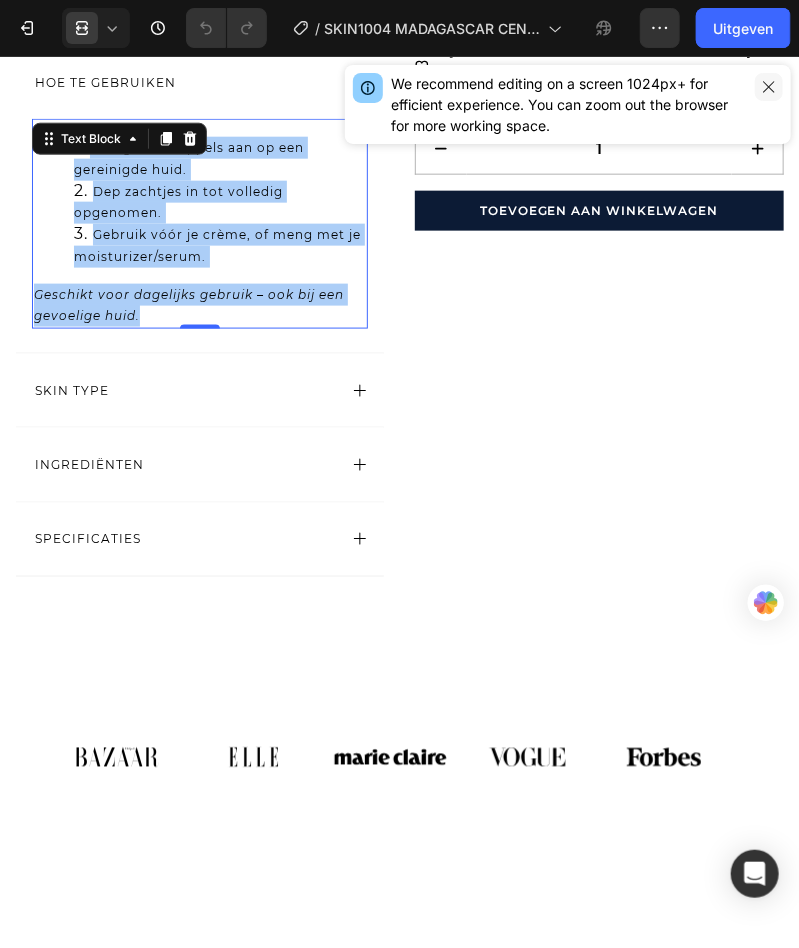 click 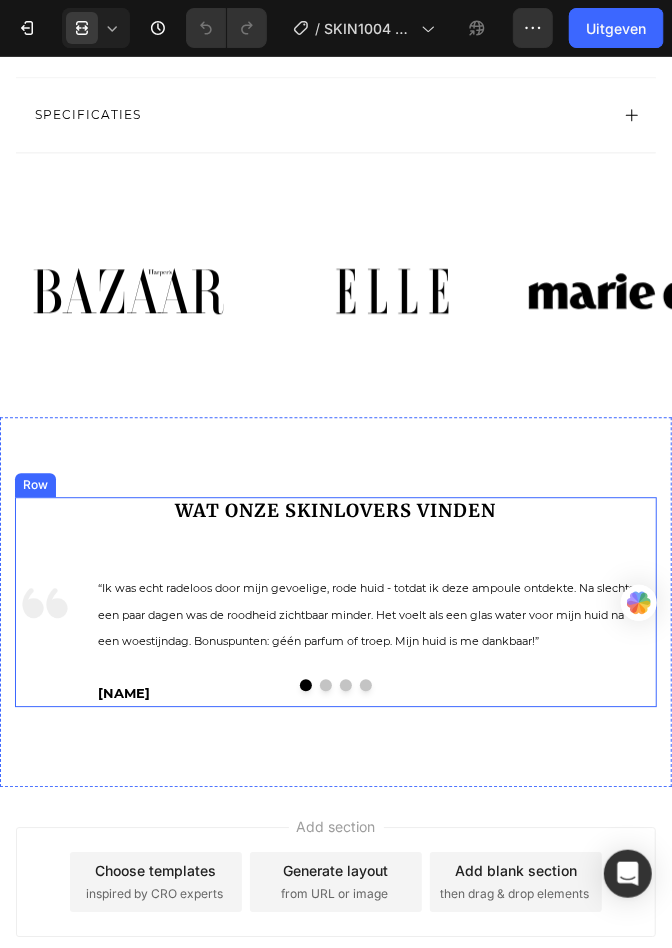 scroll, scrollTop: 1540, scrollLeft: 0, axis: vertical 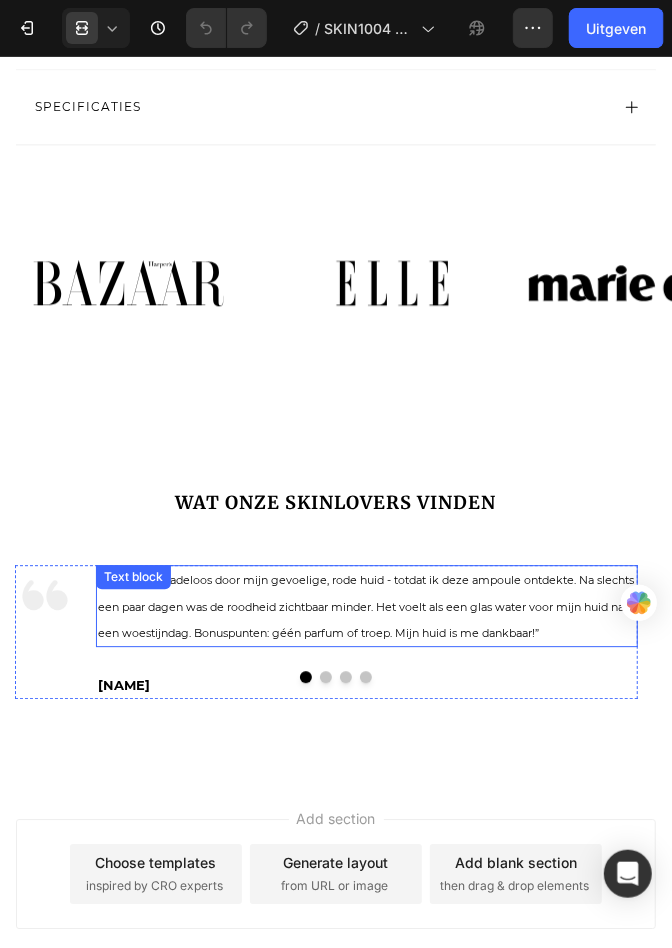 drag, startPoint x: 307, startPoint y: 589, endPoint x: 388, endPoint y: 625, distance: 88.63972 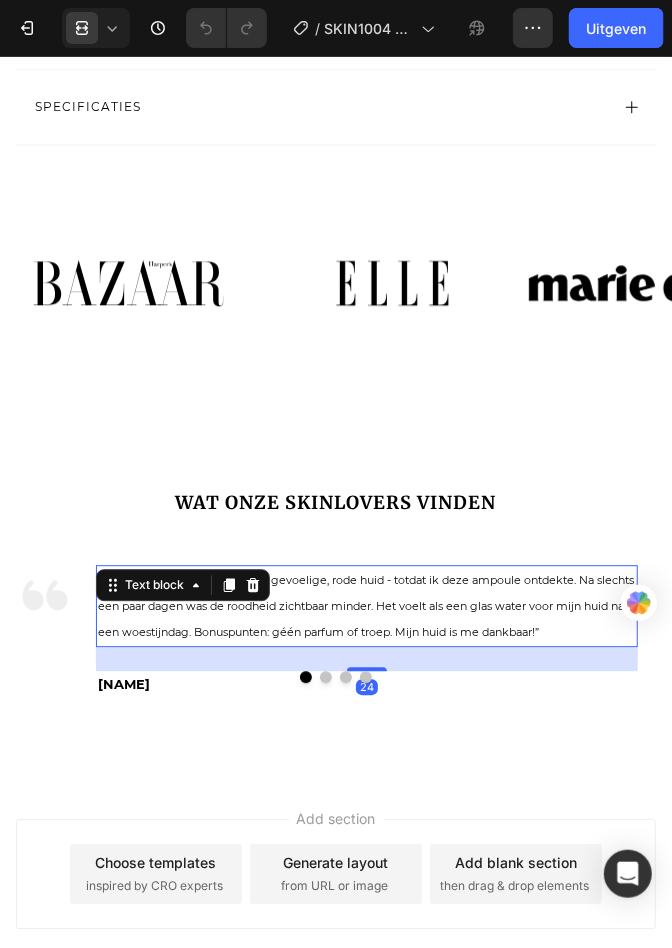 click on "“Ik was echt radeloos door mijn gevoelige, rode huid - totdat ik deze ampoule ontdekte. Na slechts een paar dagen was de roodheid zichtbaar minder. Het voelt als een glas water voor mijn huid na een woestijndag. Bonuspunten: géén parfum of troep. Mijn huid is me dankbaar!”" at bounding box center (367, 605) 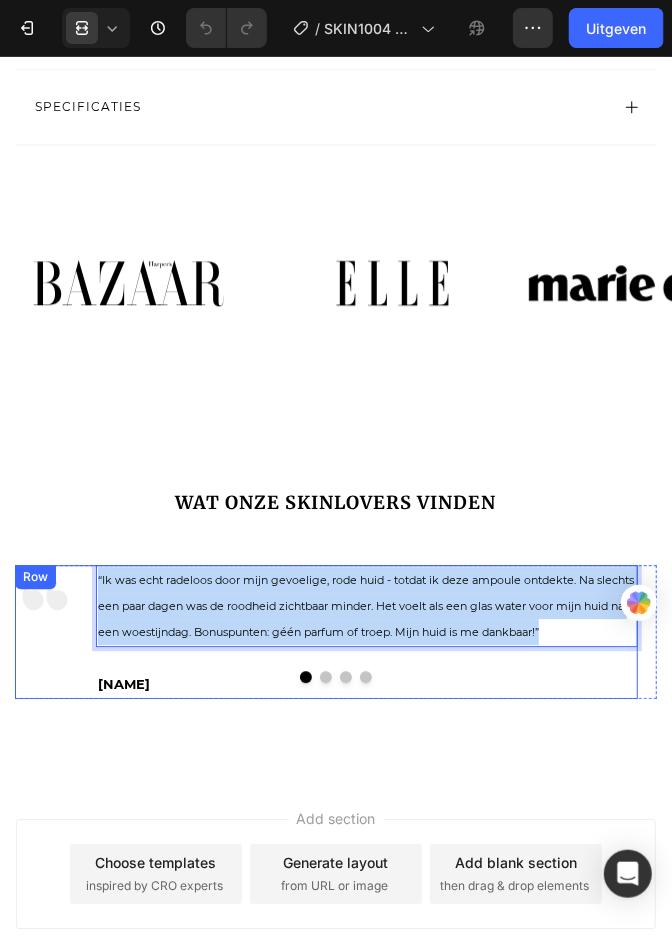 drag, startPoint x: 334, startPoint y: 624, endPoint x: 84, endPoint y: 546, distance: 261.88547 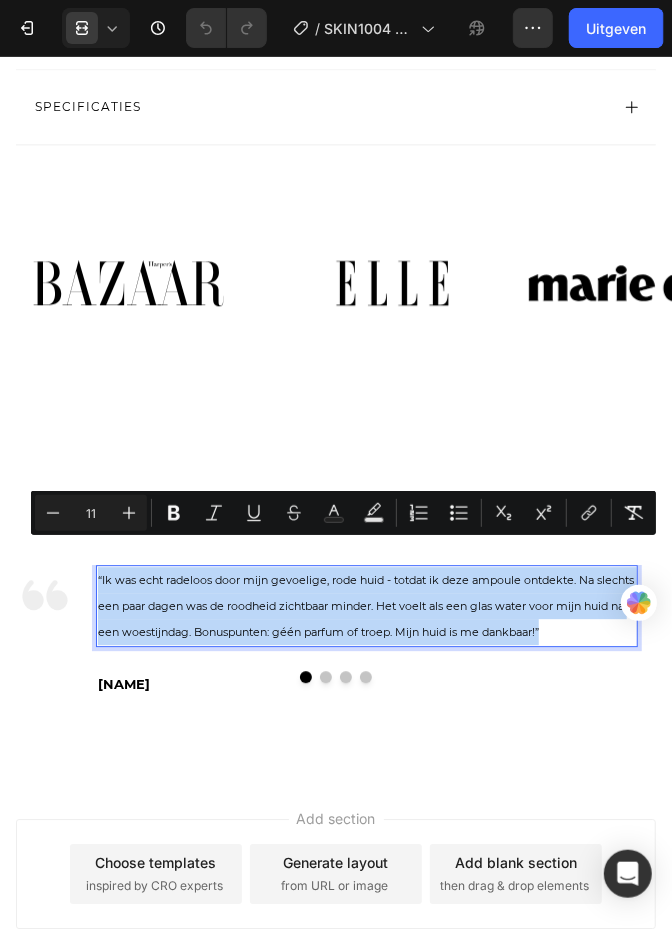copy on "“Ik was echt radeloos door mijn gevoelige, rode huid - totdat ik deze ampoule ontdekte. Na slechts een paar dagen was de roodheid zichtbaar minder. Het voelt als een glas water voor mijn huid na een woestijndag. Bonuspunten: géén parfum of troep. Mijn huid is me dankbaar!”" 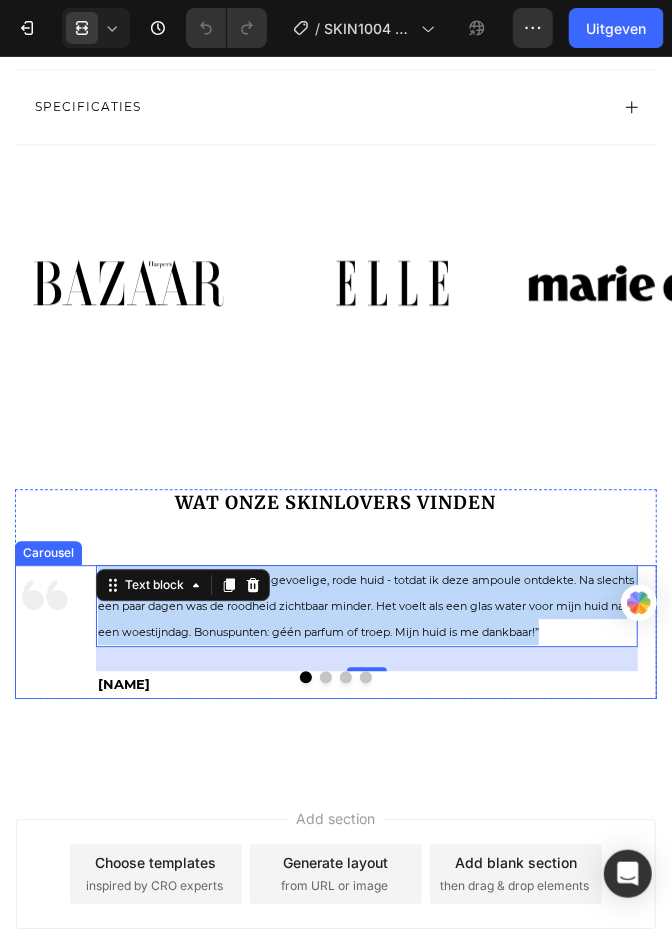 drag, startPoint x: 312, startPoint y: 671, endPoint x: 299, endPoint y: 668, distance: 13.341664 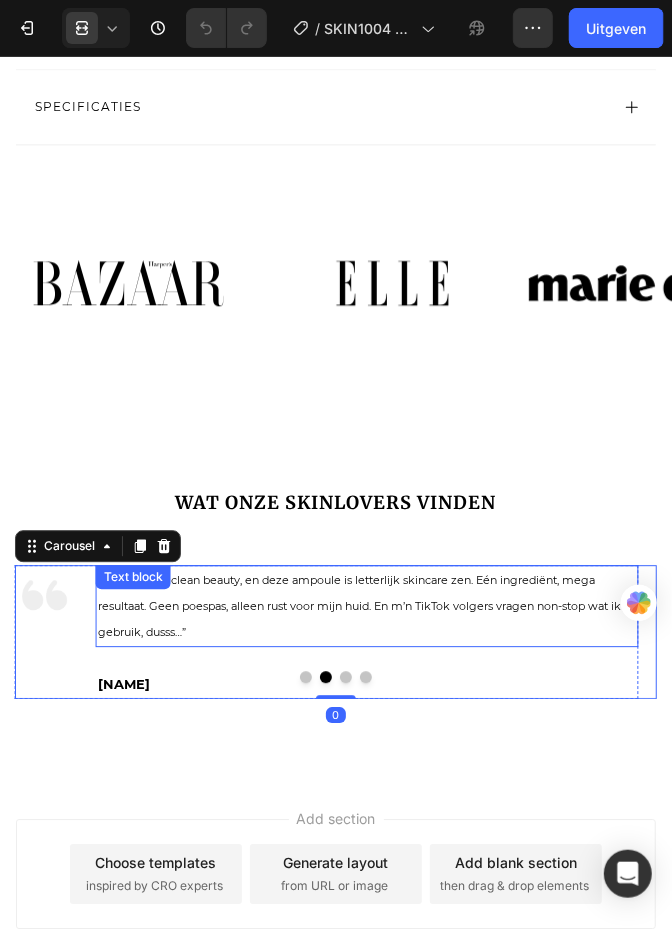 click on "“I’m all about clean beauty, en deze ampoule is letterlijk skincare zen. Eén ingrediënt, mega resultaat. Geen poespas, alleen rust voor mijn huid. En m’n TikTok volgers vragen non-stop wat ik gebruik, dusss…”" at bounding box center (359, 605) 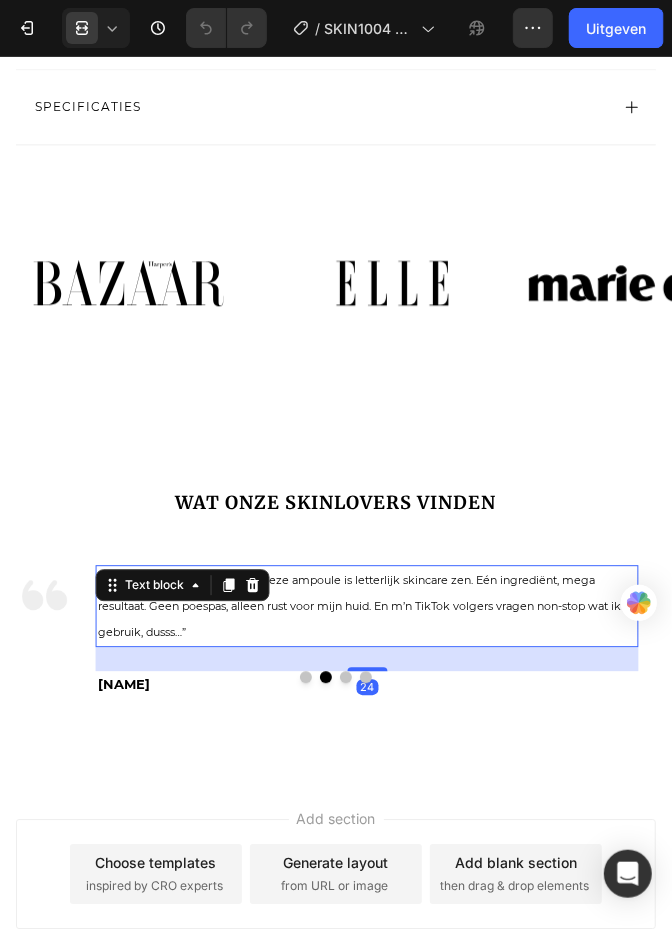 click on "“I’m all about clean beauty, en deze ampoule is letterlijk skincare zen. Eén ingrediënt, mega resultaat. Geen poespas, alleen rust voor mijn huid. En m’n TikTok volgers vragen non-stop wat ik gebruik, dusss…”" at bounding box center (367, 605) 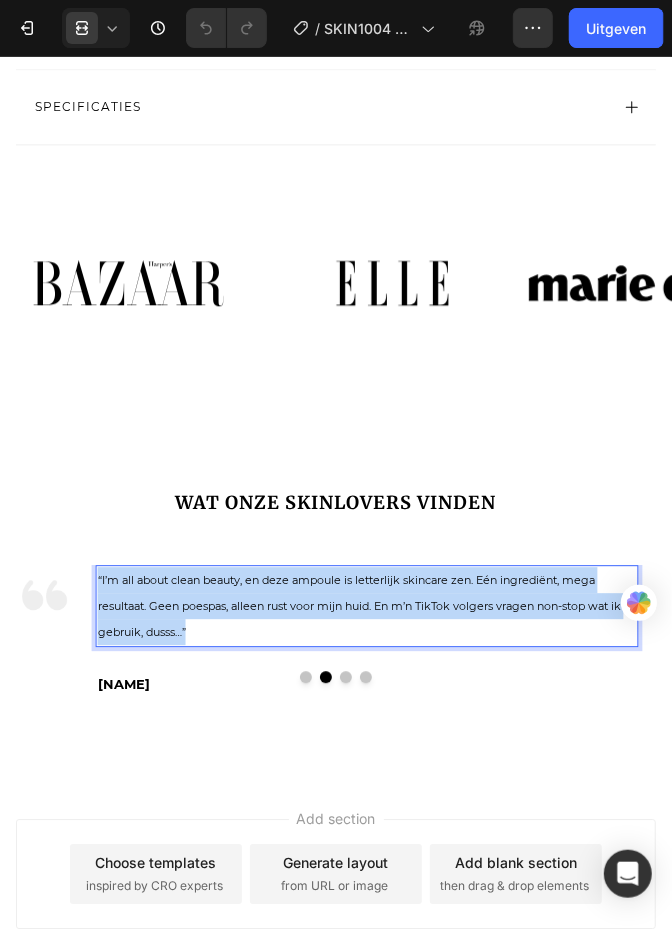 drag, startPoint x: 499, startPoint y: 594, endPoint x: 84, endPoint y: 547, distance: 417.65295 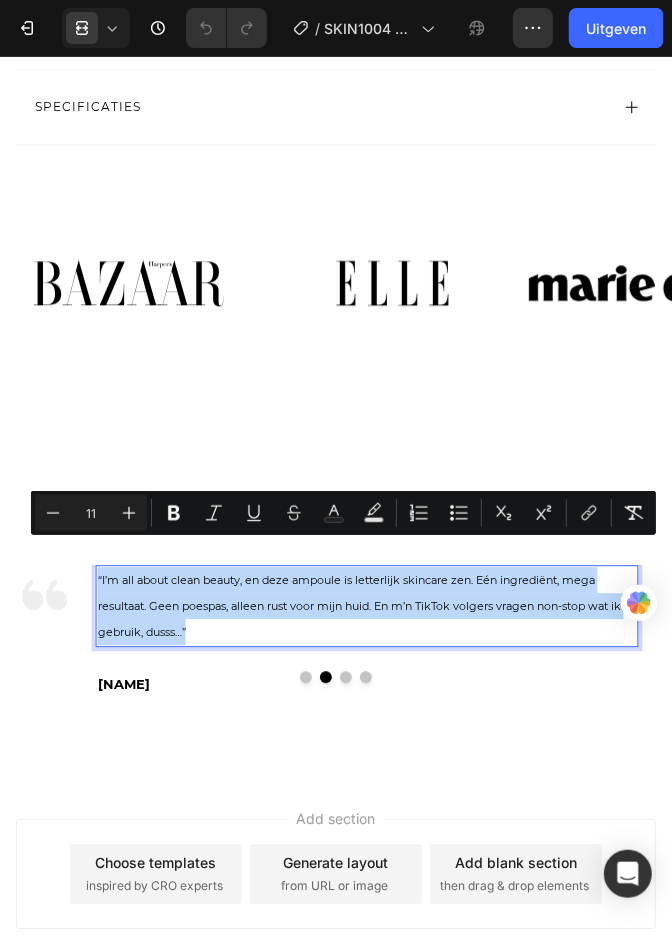 copy on "“I’m all about clean beauty, en deze ampoule is letterlijk skincare zen. Eén ingrediënt, mega resultaat. Geen poespas, alleen rust voor mijn huid. En m’n TikTok volgers vragen non-stop wat ik gebruik, dusss…”" 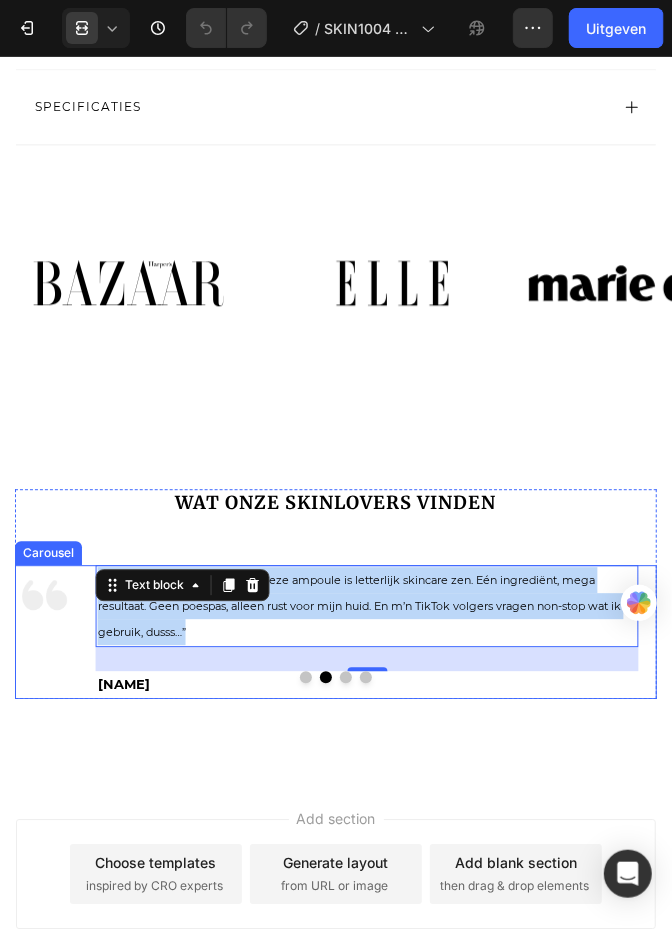 click at bounding box center (346, 676) 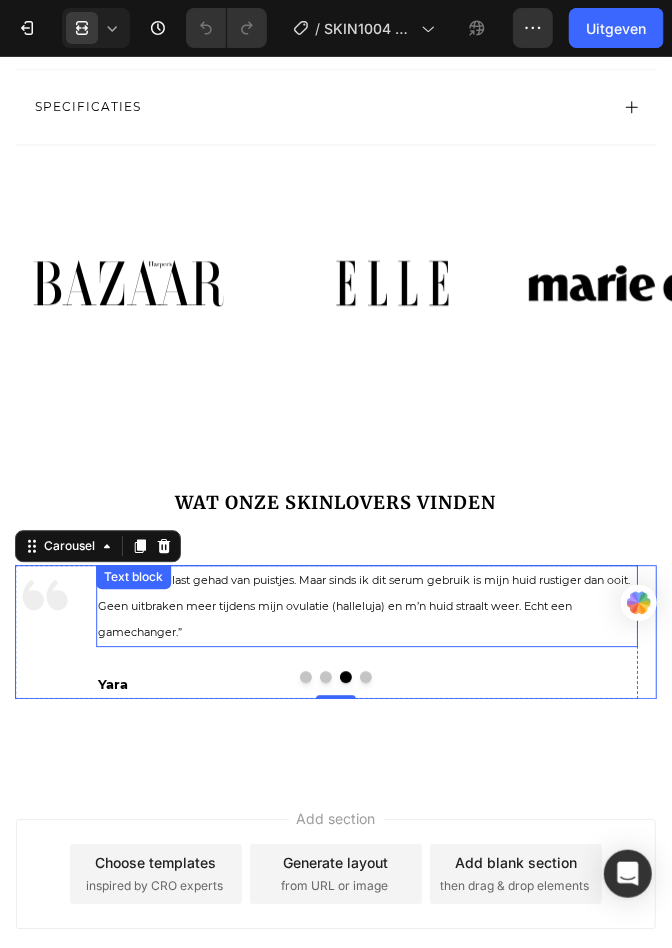 click on "“Ik heb al-tijd last gehad van puistjes. Maar sinds ik dit serum gebruik is mijn huid rustiger dan ooit. Geen uitbraken meer tijdens mijn ovulatie (halleluja) en m’n huid straalt weer. Echt een gamechanger.”" at bounding box center [367, 605] 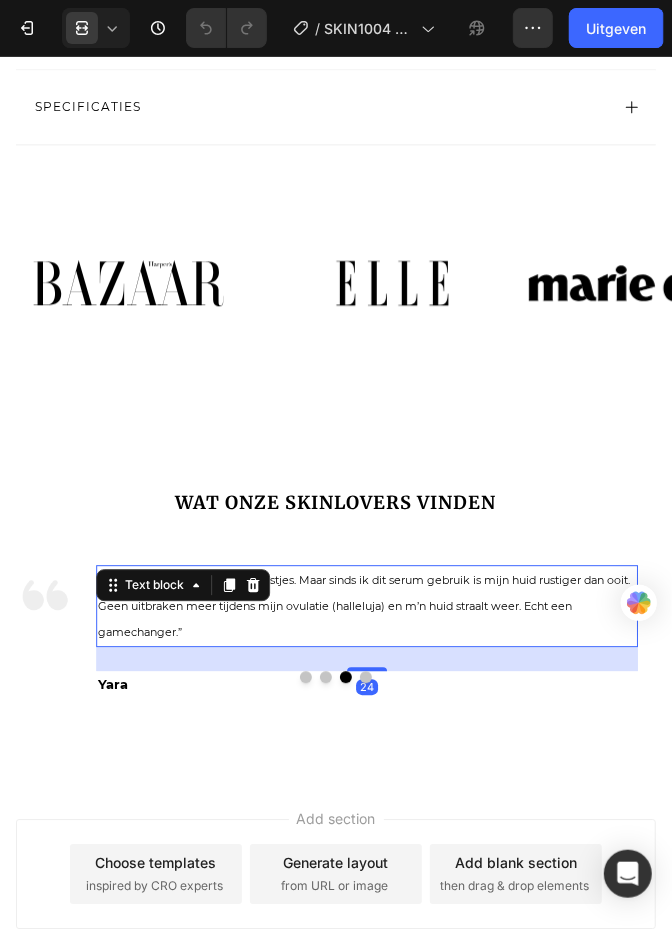 click on "“Ik heb al-tijd last gehad van puistjes. Maar sinds ik dit serum gebruik is mijn huid rustiger dan ooit. Geen uitbraken meer tijdens mijn ovulatie (halleluja) en m’n huid straalt weer. Echt een gamechanger.”" at bounding box center (367, 605) 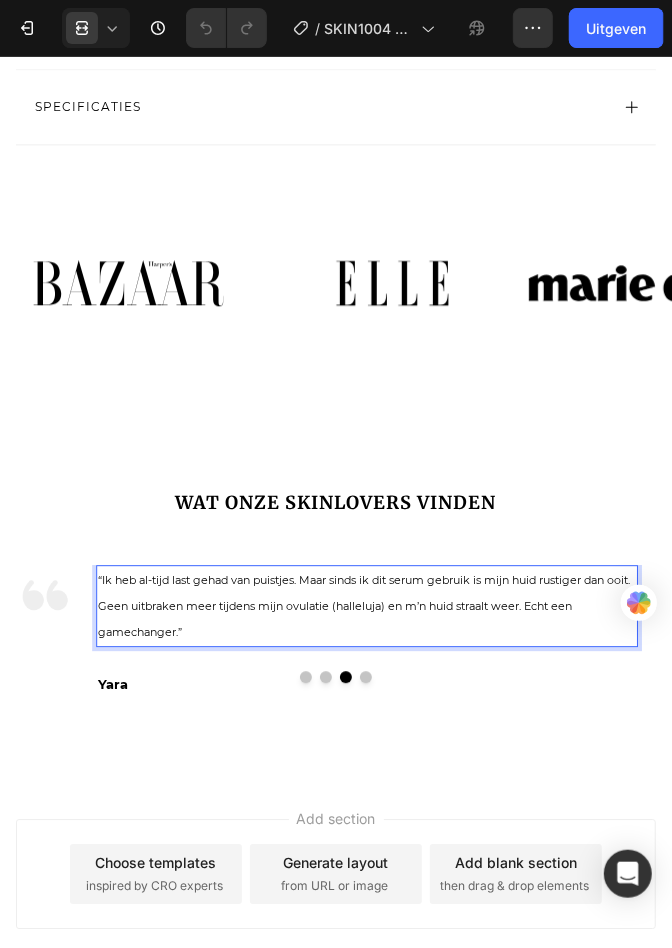 click on "“Ik heb al-tijd last gehad van puistjes. Maar sinds ik dit serum gebruik is mijn huid rustiger dan ooit. Geen uitbraken meer tijdens mijn ovulatie (halleluja) en m’n huid straalt weer. Echt een gamechanger.”" at bounding box center [367, 605] 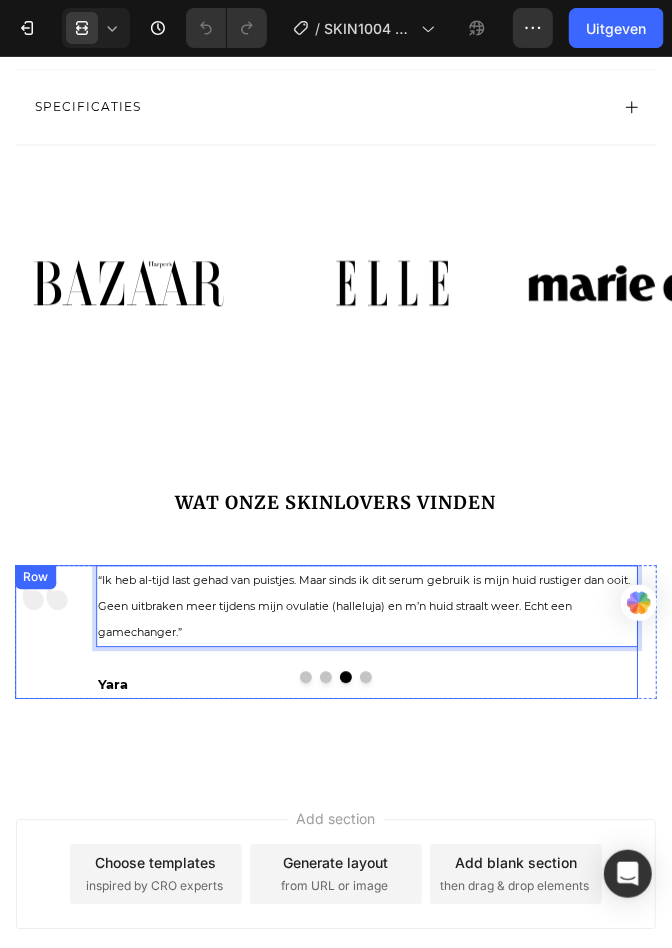 drag, startPoint x: 346, startPoint y: 602, endPoint x: 90, endPoint y: 546, distance: 262.05344 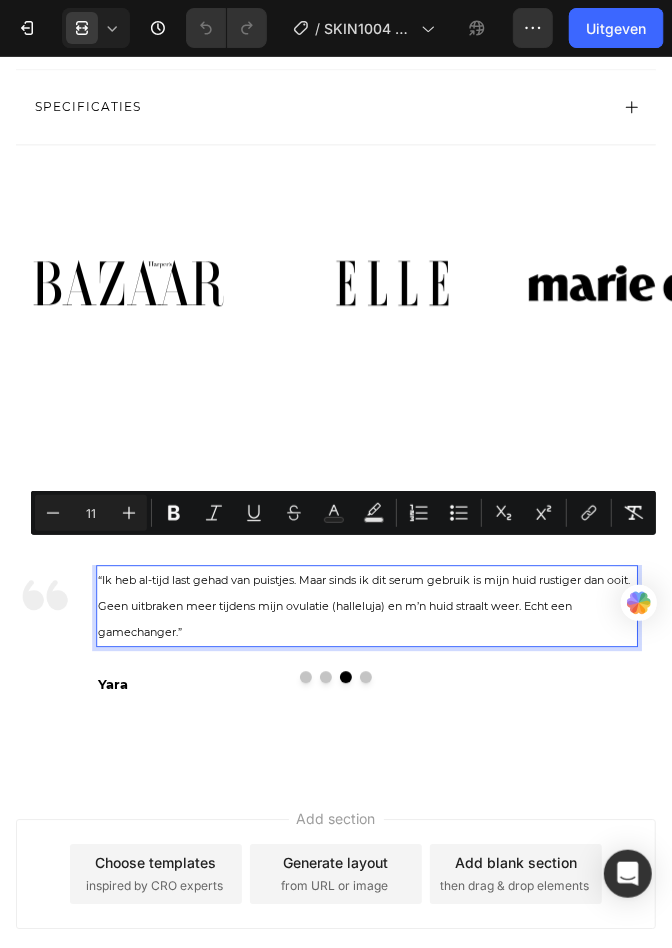 copy on "“Ik heb al-tijd last gehad van puistjes. Maar sinds ik dit serum gebruik is mijn huid rustiger dan ooit. Geen uitbraken meer tijdens mijn ovulatie (halleluja) en m’n huid straalt weer. Echt een gamechanger.”" 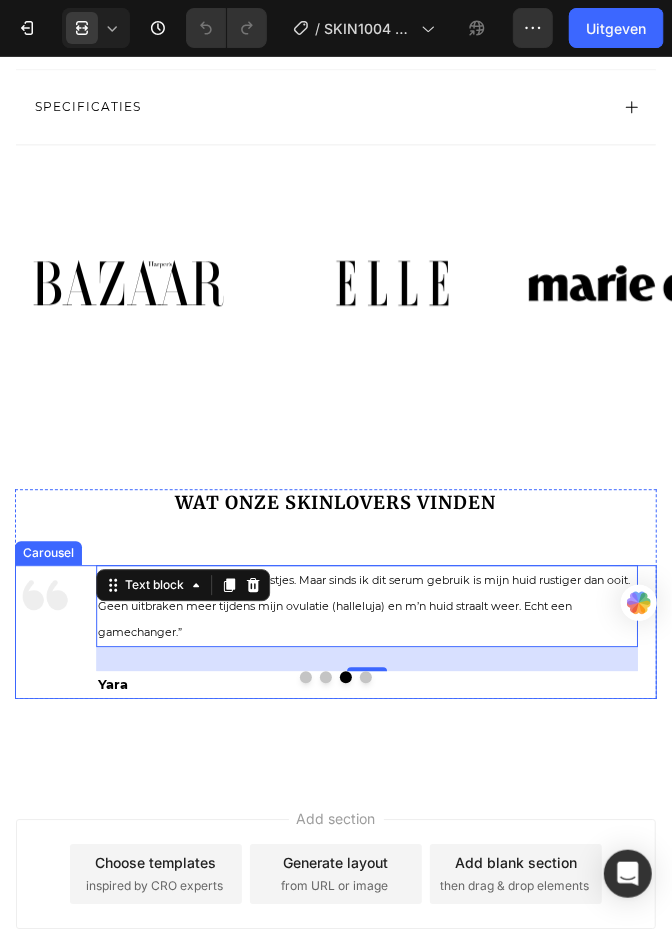 click at bounding box center (336, 676) 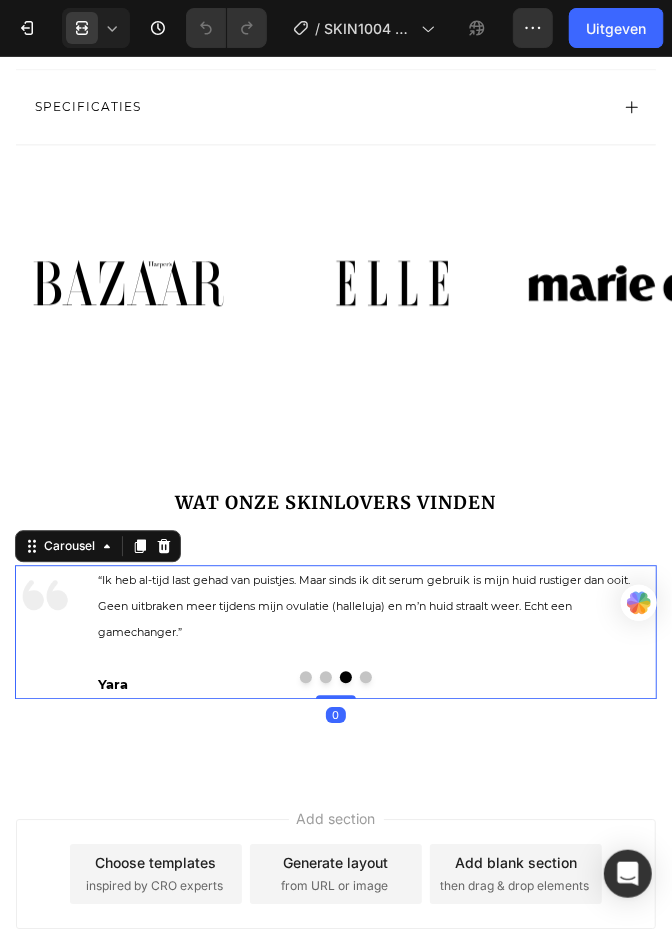 click at bounding box center [366, 676] 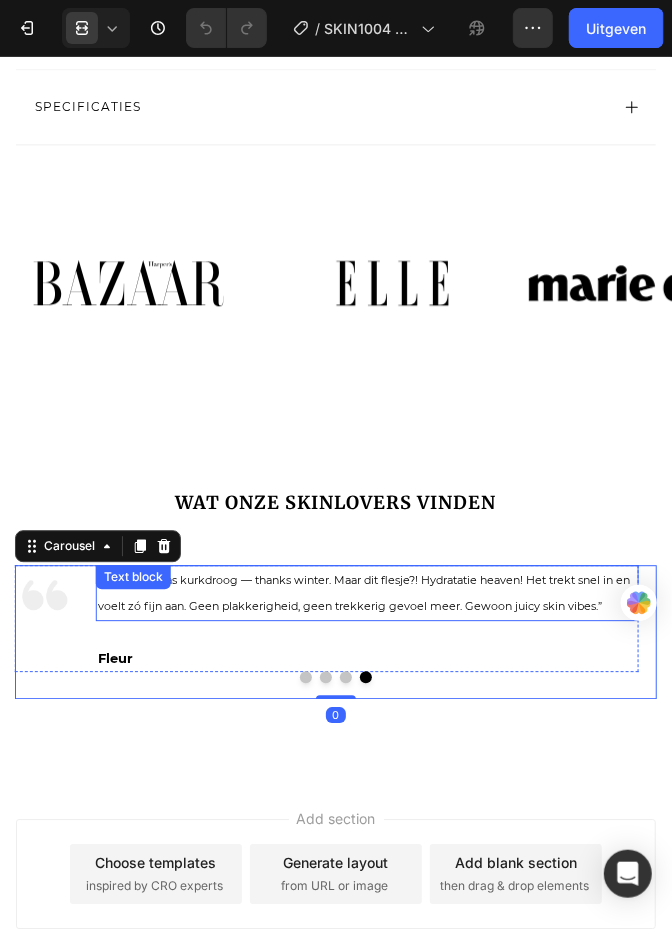 click on "“Mijn huid was kurkdroog — thanks winter. Maar dit flesje?! Hydratatie heaven! Het trekt snel in en voelt zó fijn aan. Geen plakkerigheid, geen trekkerig gevoel meer. Gewoon juicy skin vibes.”" at bounding box center [364, 592] 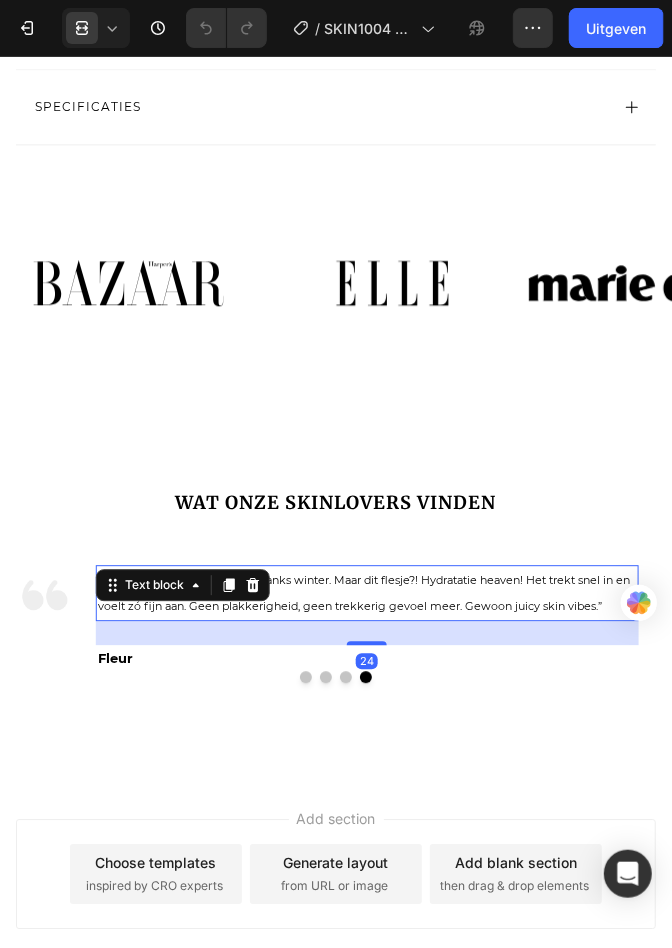 click on "“Mijn huid was kurkdroog — thanks winter. Maar dit flesje?! Hydratatie heaven! Het trekt snel in en voelt zó fijn aan. Geen plakkerigheid, geen trekkerig gevoel meer. Gewoon juicy skin vibes.”" at bounding box center [367, 592] 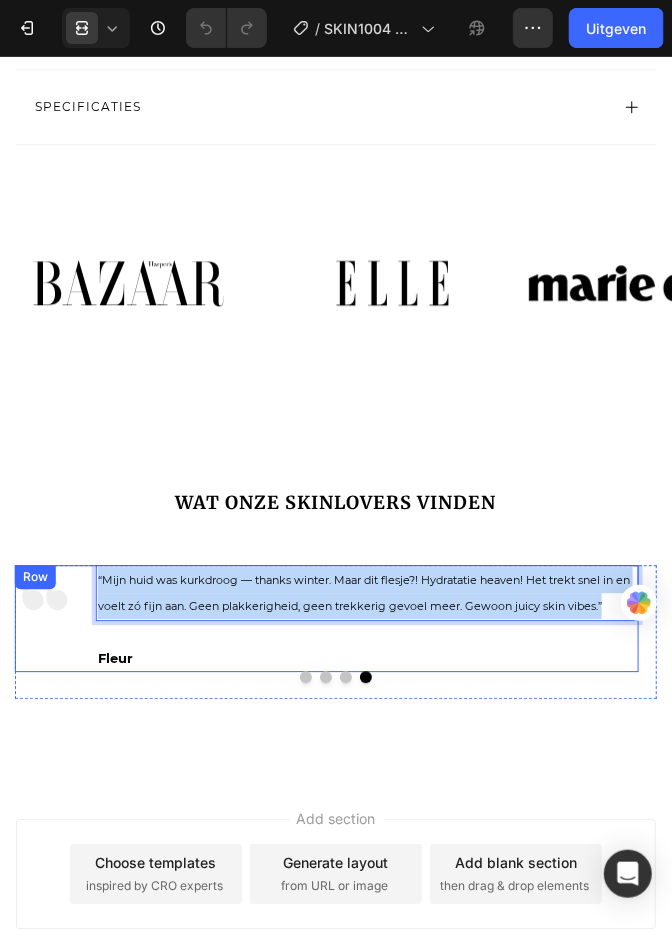 drag, startPoint x: 297, startPoint y: 597, endPoint x: 87, endPoint y: 543, distance: 216.83173 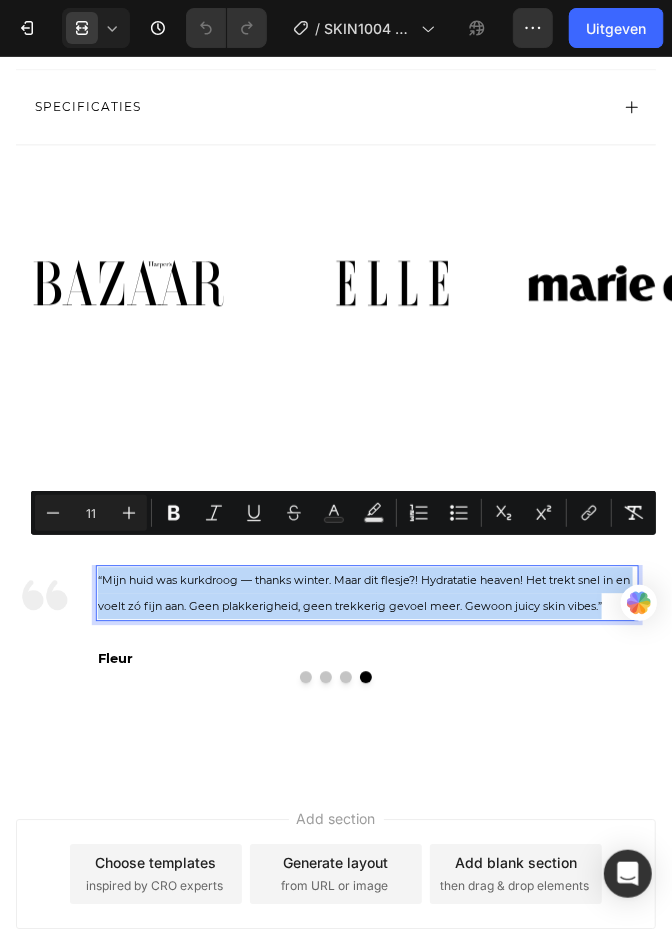 copy on "“Mijn huid was kurkdroog — thanks winter. Maar dit flesje?! Hydratatie heaven! Het trekt snel in en voelt zó fijn aan. Geen plakkerigheid, geen trekkerig gevoel meer. Gewoon juicy skin vibes.”" 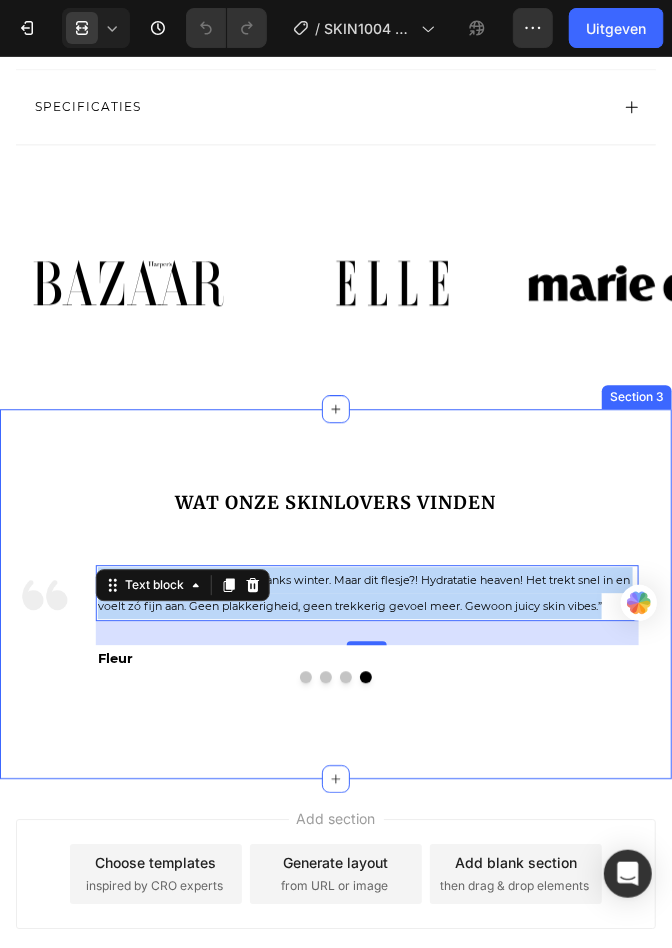 click on "Wat onze skinlovers vinden Heading Image “Ik was echt radeloos door mijn gevoelige, rode huid - totdat ik deze ampoule ontdekte. Na slechts een paar dagen was de roodheid zichtbaar minder. Het voelt als een glas water voor mijn huid na een woestijndag. Bonuspunten: géén parfum of troep. Mijn huid is me dankbaar!” Text block Lotte Text block Row Row Image “I’m all about clean beauty, en deze ampoule is letterlijk skincare zen. Eén ingrediënt, mega resultaat. Geen poespas, alleen rust voor mijn huid. En m’n TikTok volgers vragen non-stop wat ik gebruik, dusss…” Text block Noor Text block Row Row Image  “Ik heb al-tijd last gehad van puistjes. Maar sinds ik dit serum gebruik is mijn huid rustiger dan ooit. Geen uitbraken meer tijdens mijn ovulatie (halleluja) en m’n huid straalt weer. Echt een gamechanger.” Text block Yara Text block Row Row Image Text block   24 Fleur Text block Row Row Carousel Row Section 3" at bounding box center (336, 592) 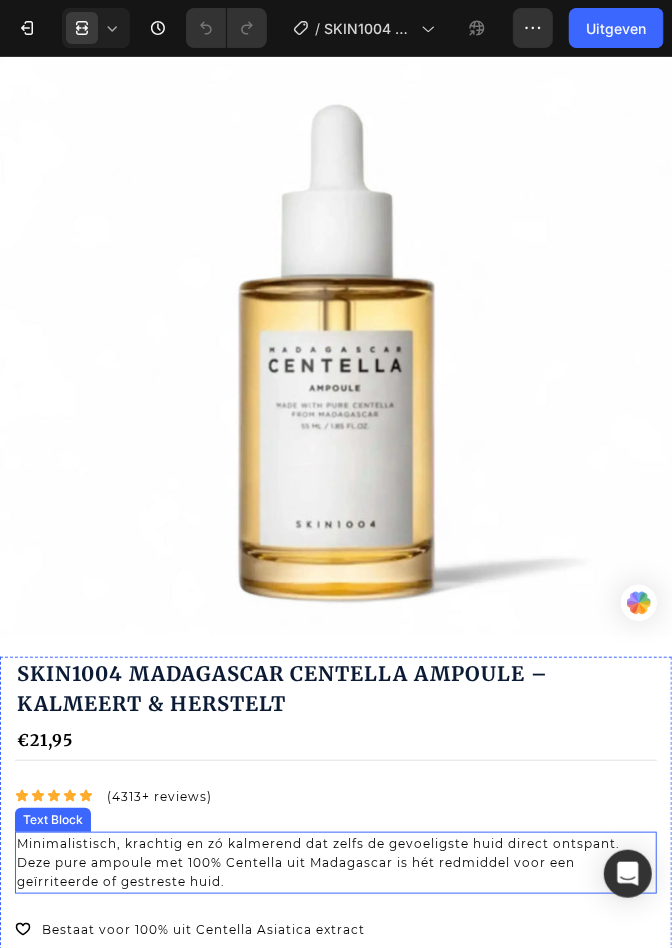 scroll, scrollTop: 0, scrollLeft: 0, axis: both 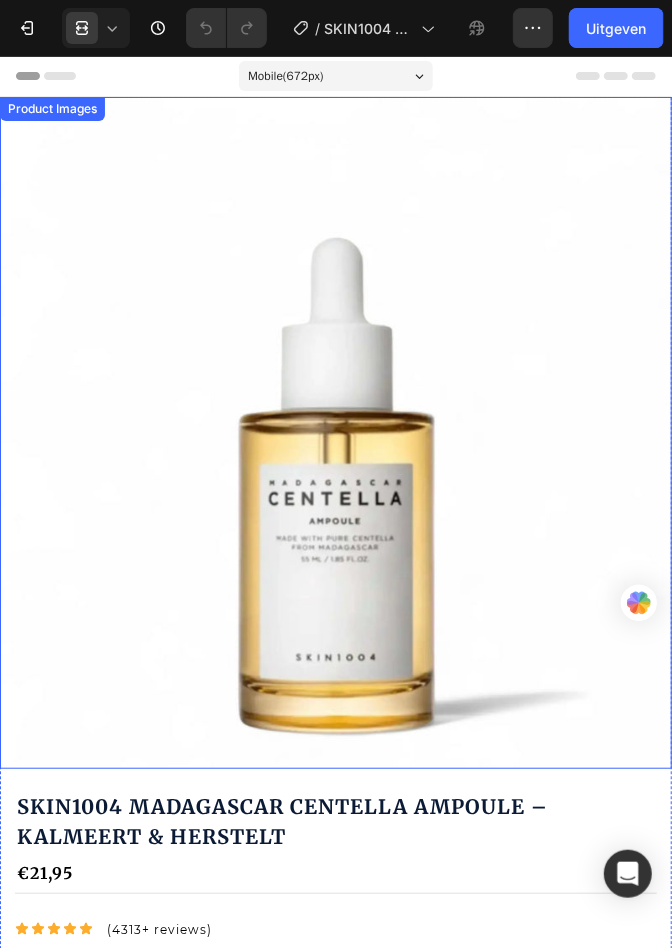 drag, startPoint x: 332, startPoint y: 589, endPoint x: 398, endPoint y: 659, distance: 96.20811 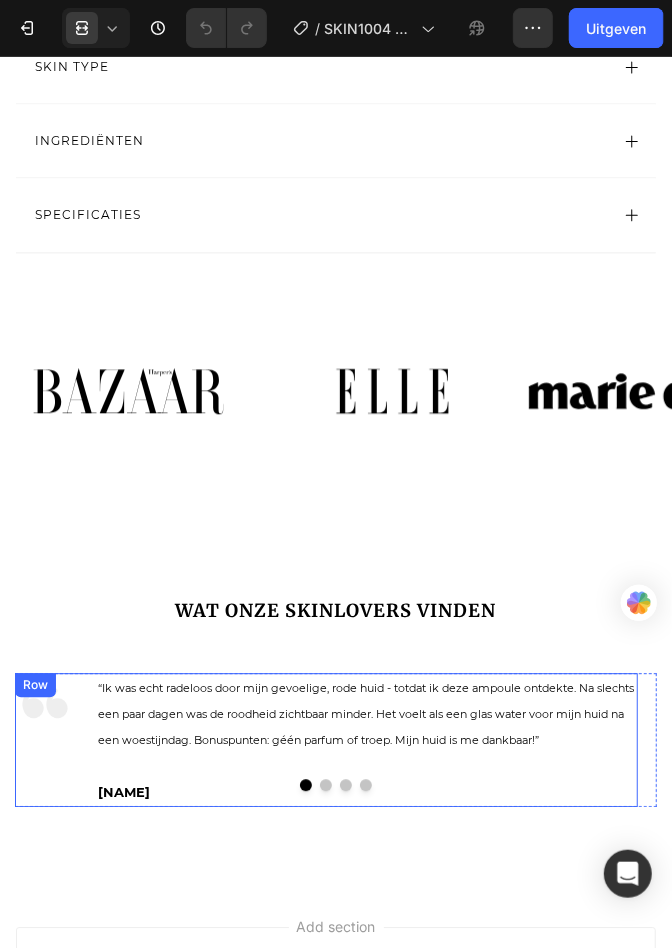scroll, scrollTop: 1404, scrollLeft: 0, axis: vertical 